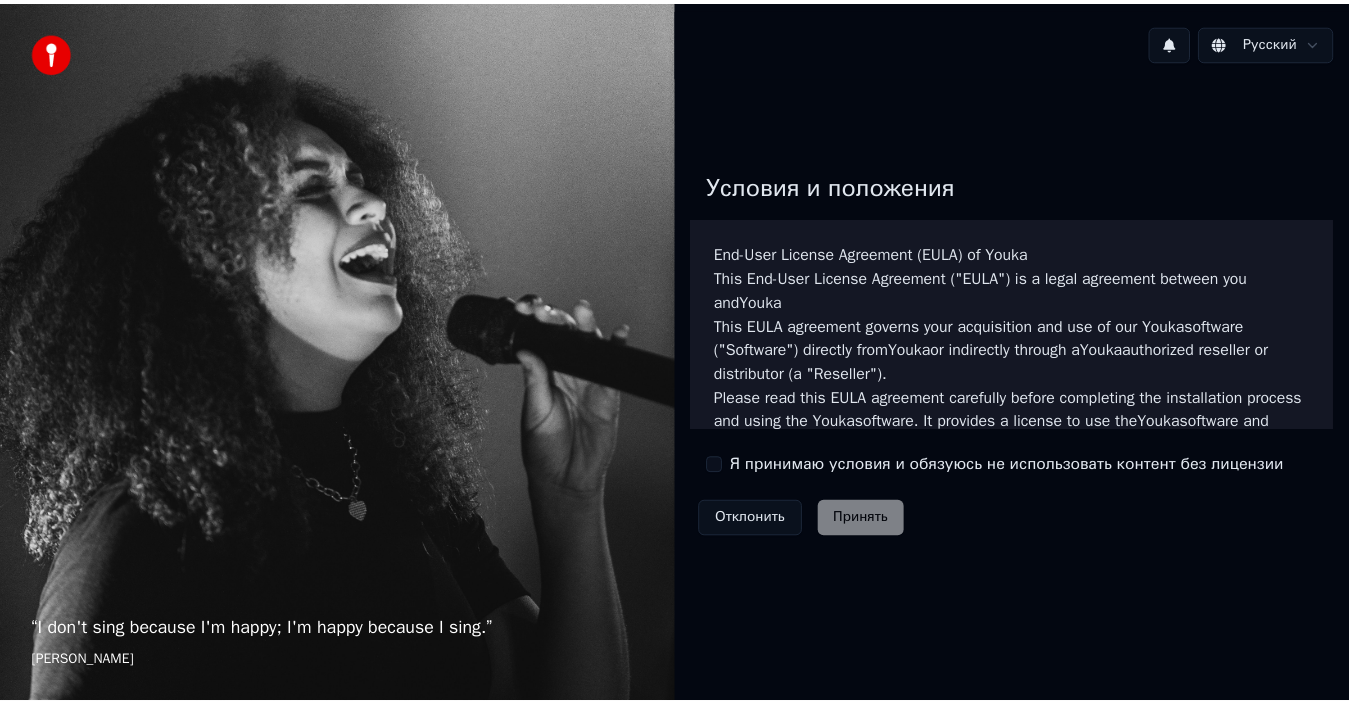 scroll, scrollTop: 0, scrollLeft: 0, axis: both 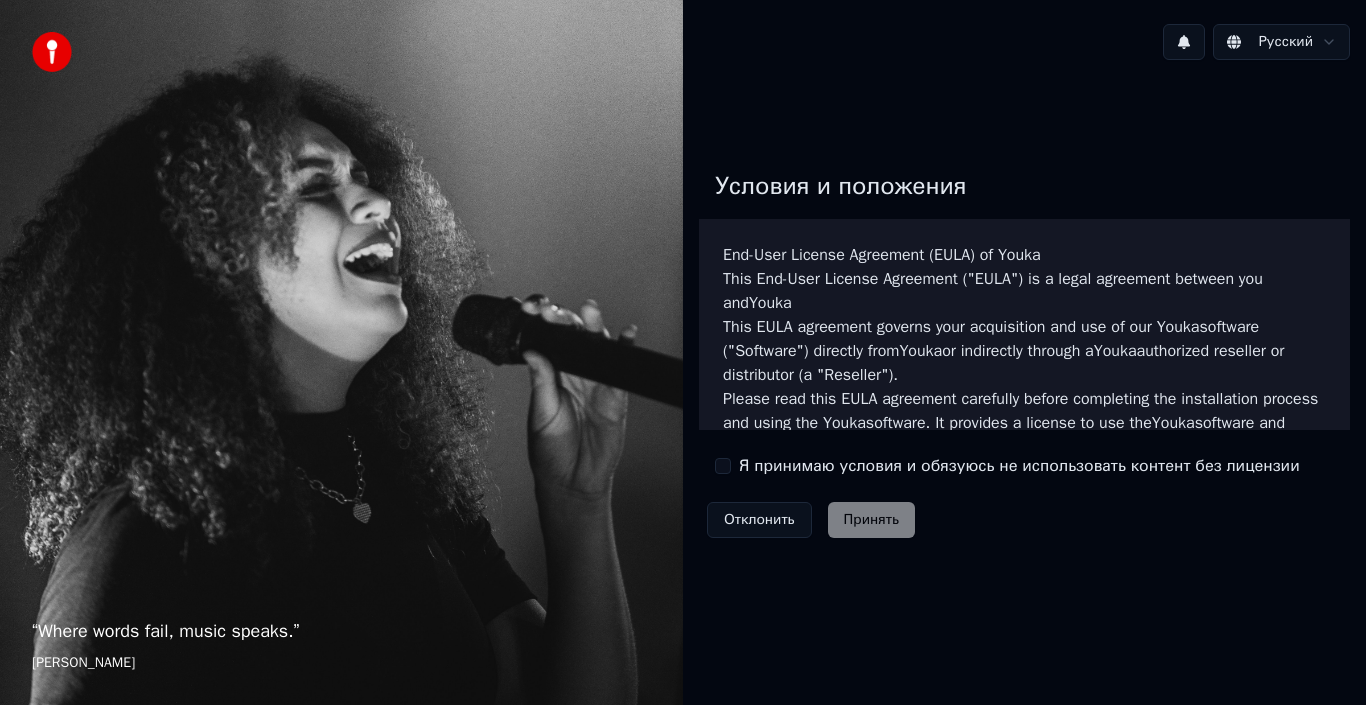 click on "Я принимаю условия и обязуюсь не использовать контент без лицензии" at bounding box center [723, 466] 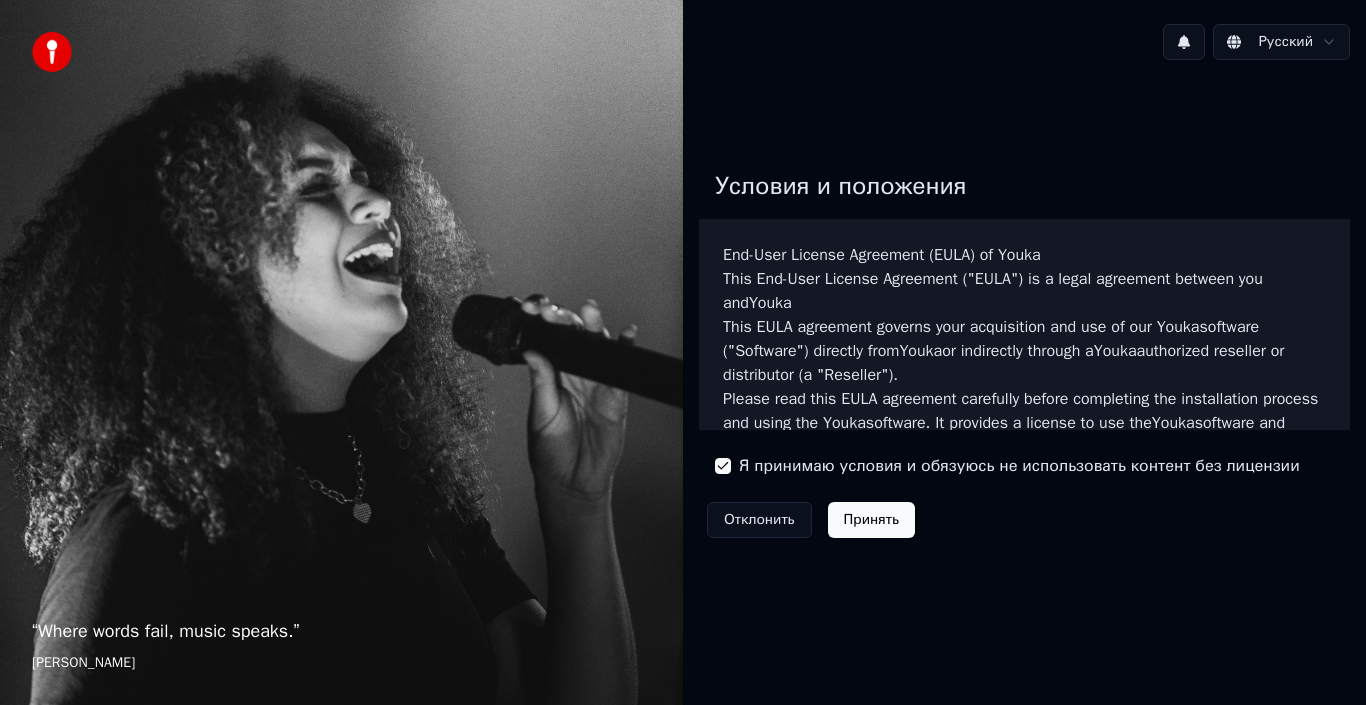 click on "Принять" at bounding box center [871, 520] 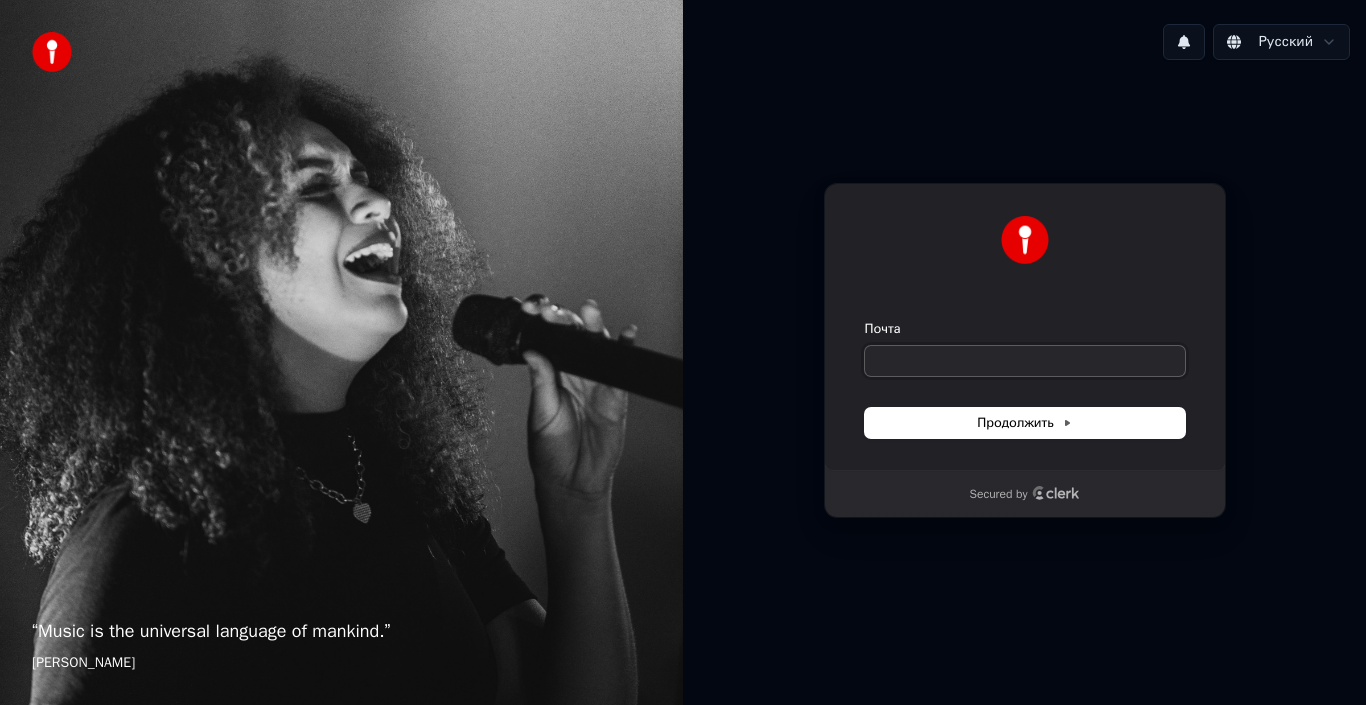 click on "Почта" at bounding box center [1025, 361] 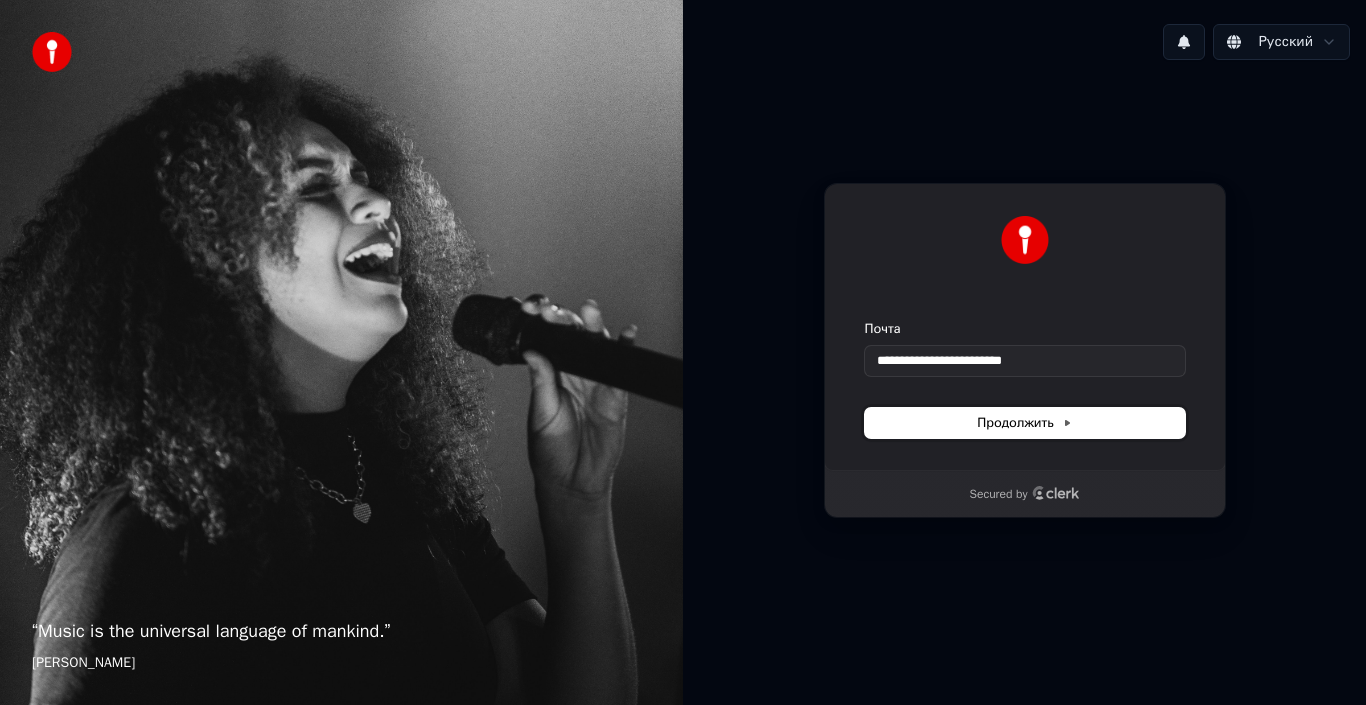 click on "Продолжить" at bounding box center (1024, 423) 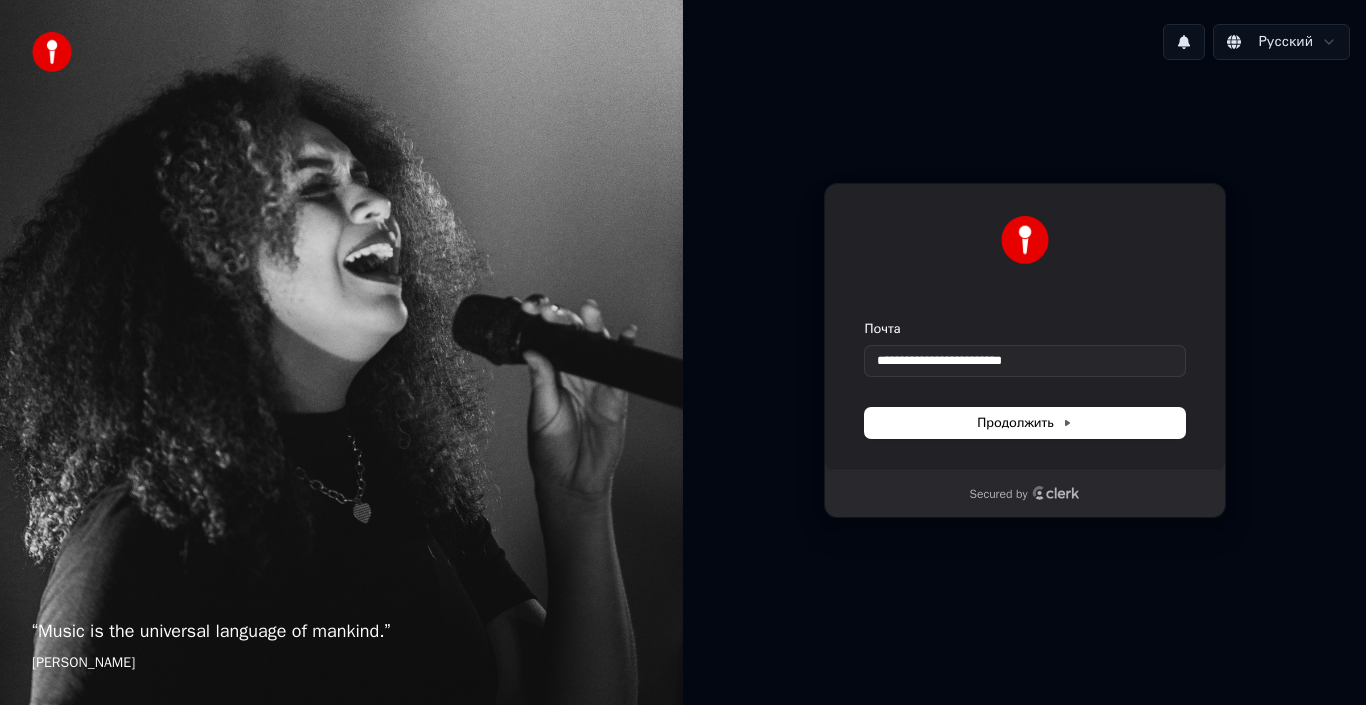 type on "**********" 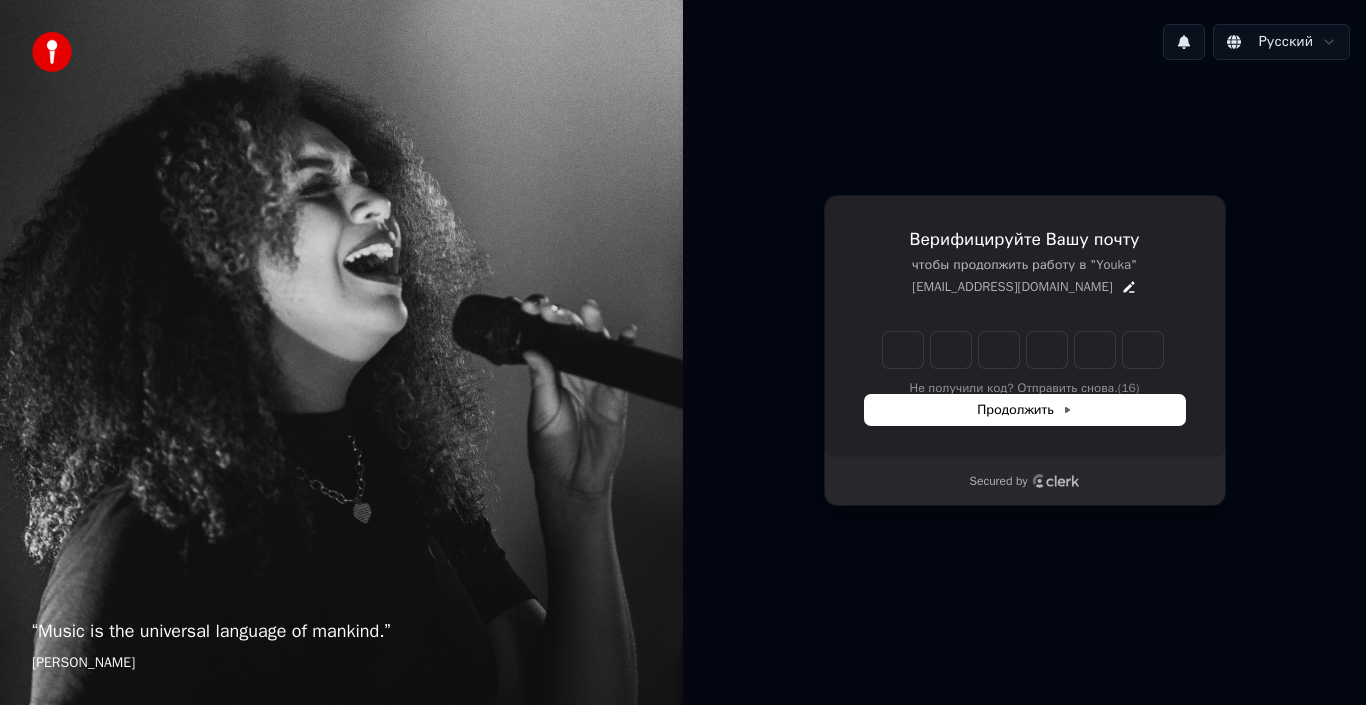 type on "*" 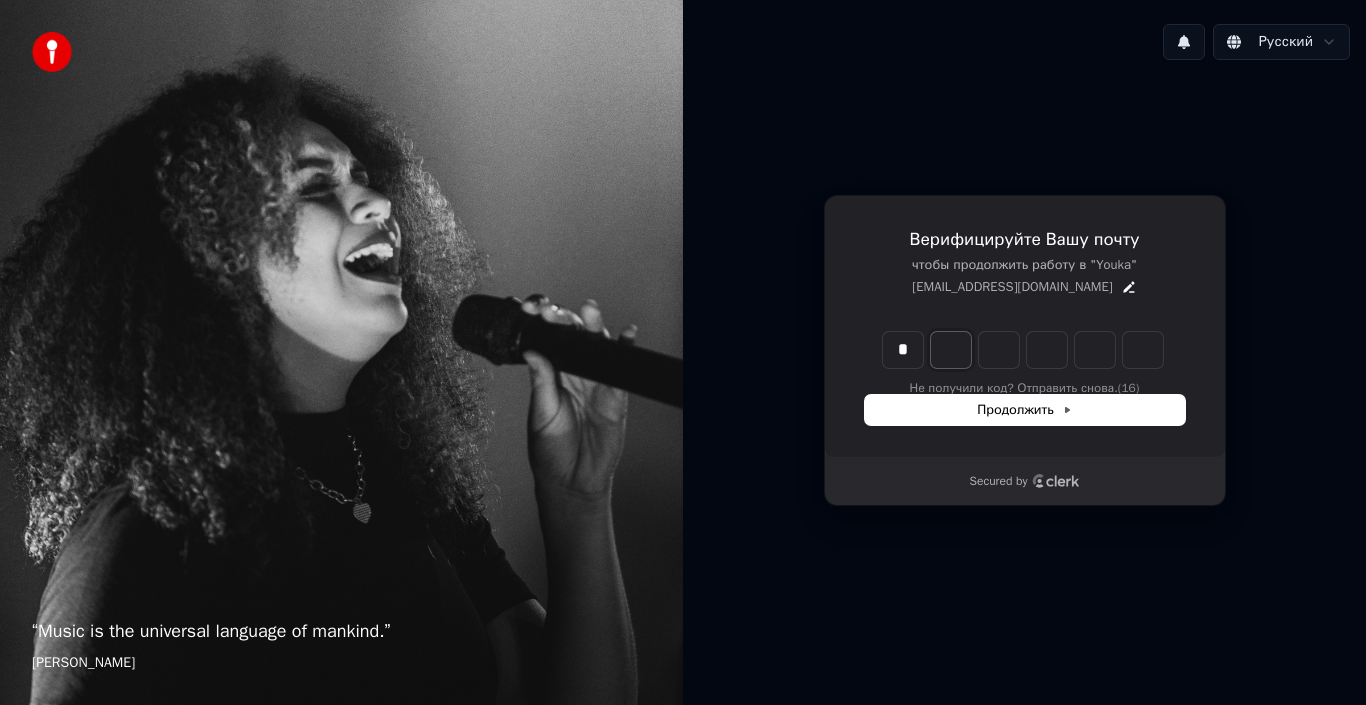 type on "*" 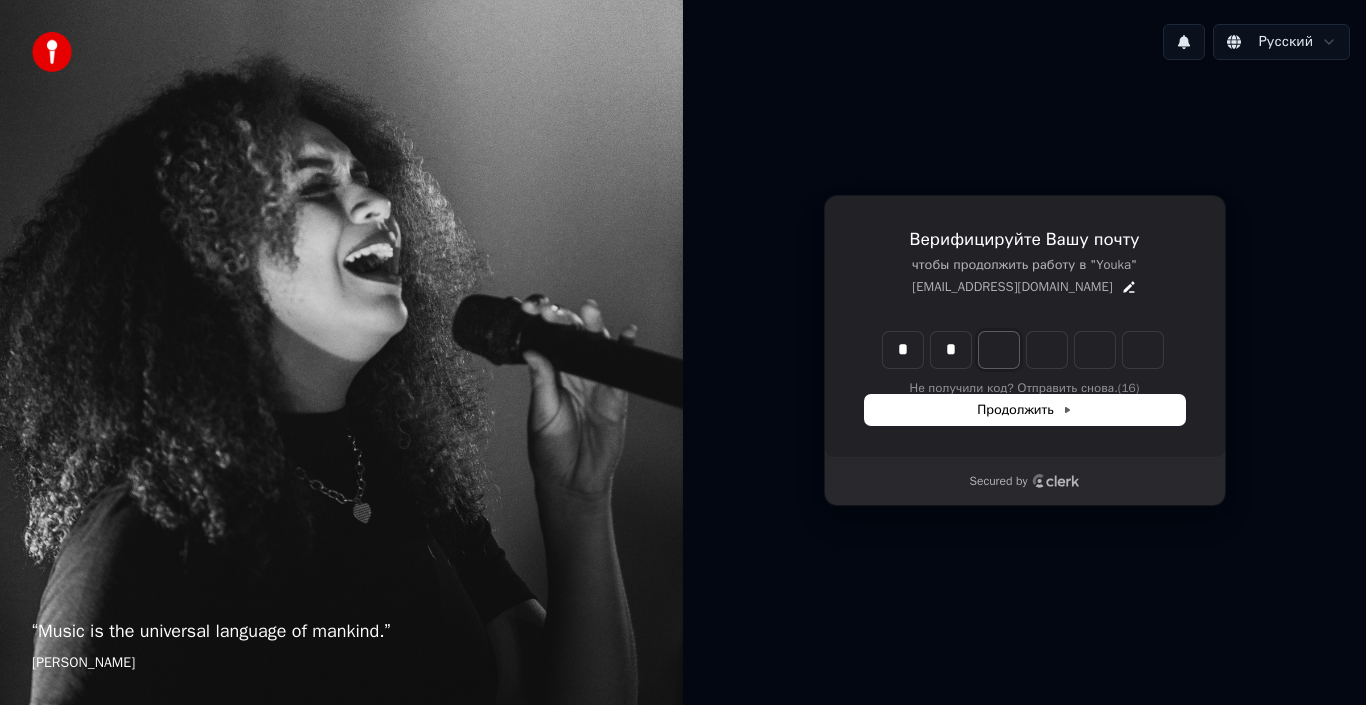 type on "**" 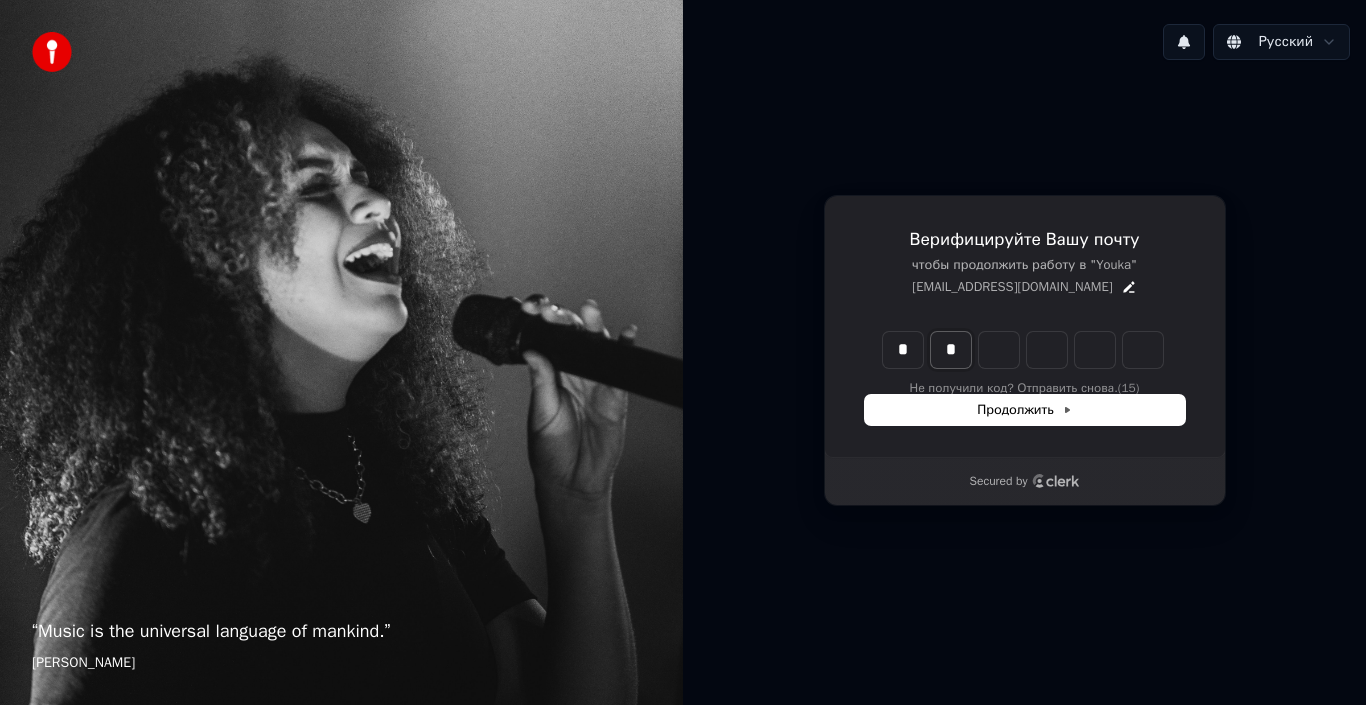type on "*" 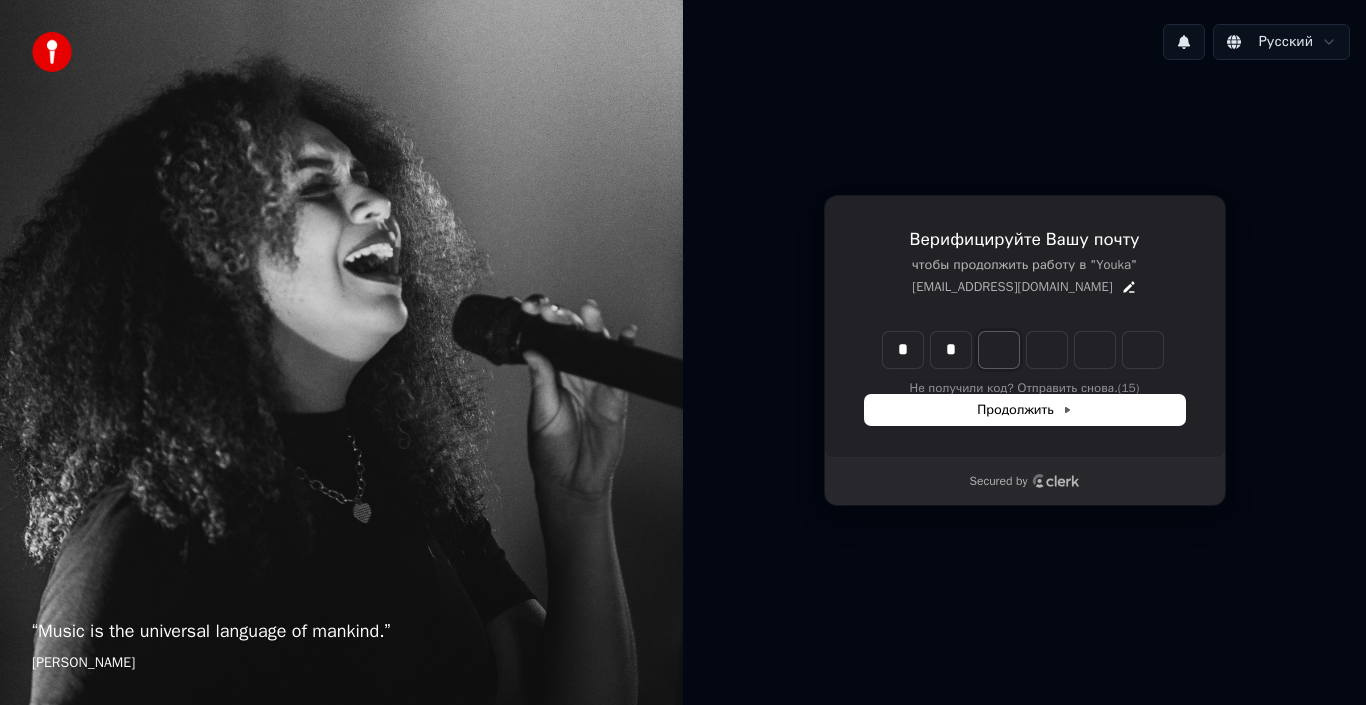 type on "**" 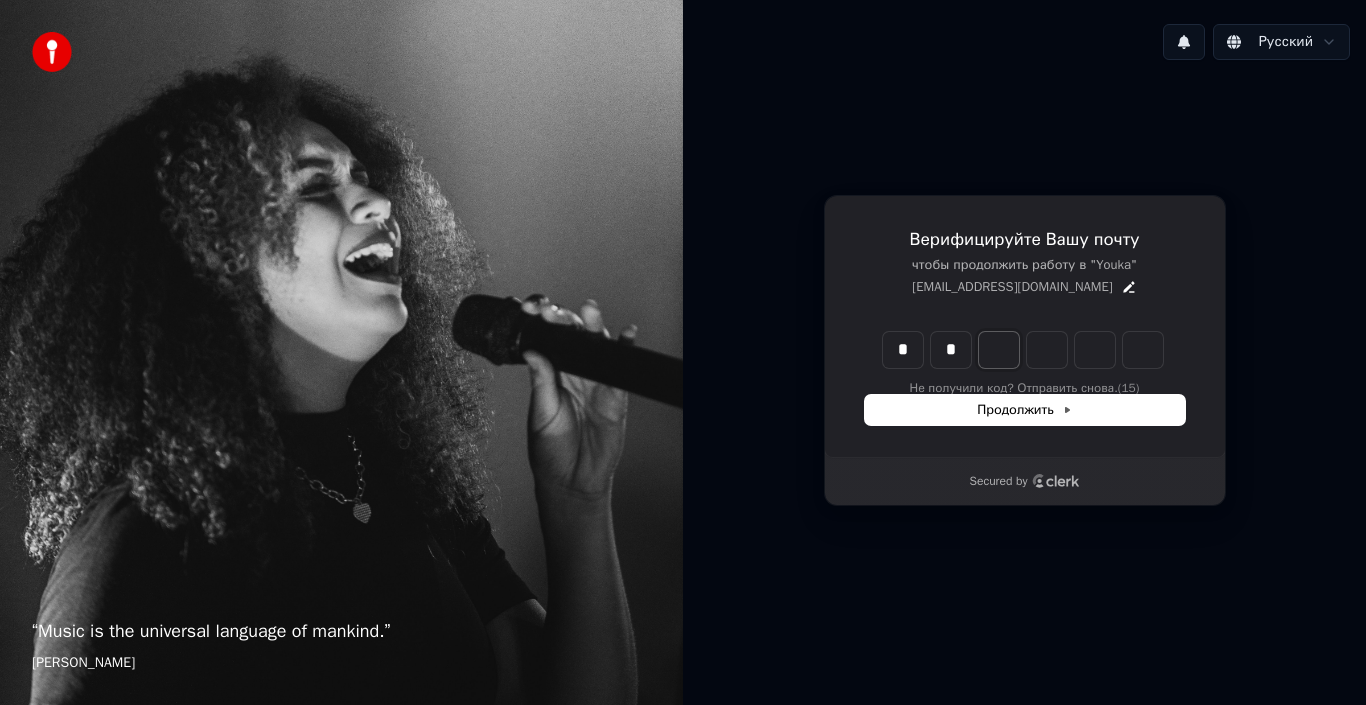 type on "*" 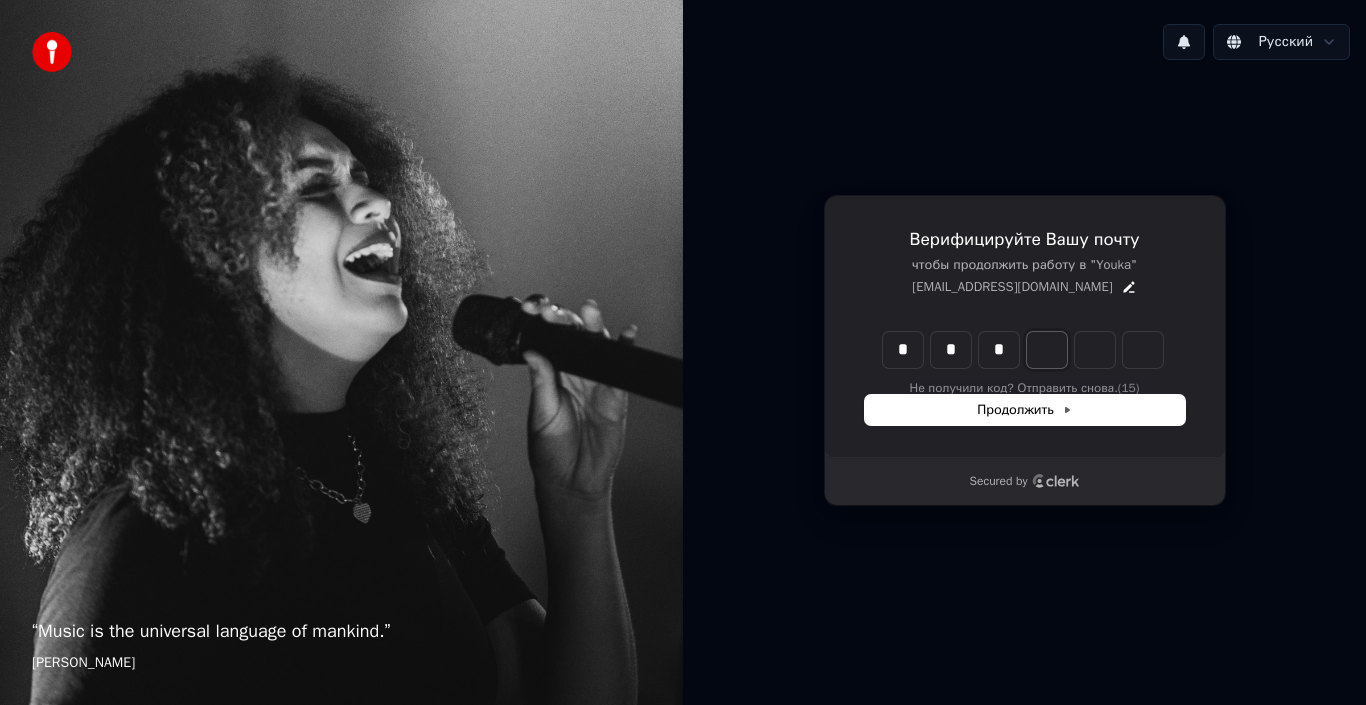 type on "***" 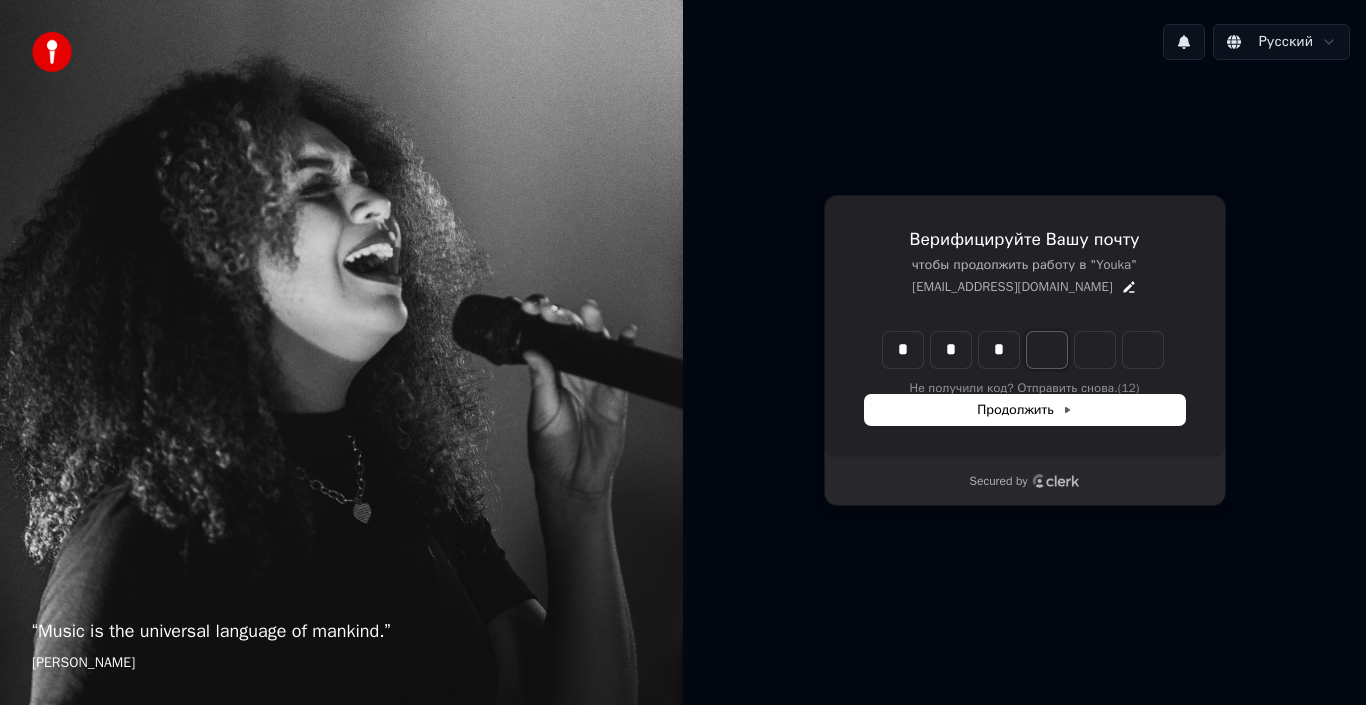 type on "*" 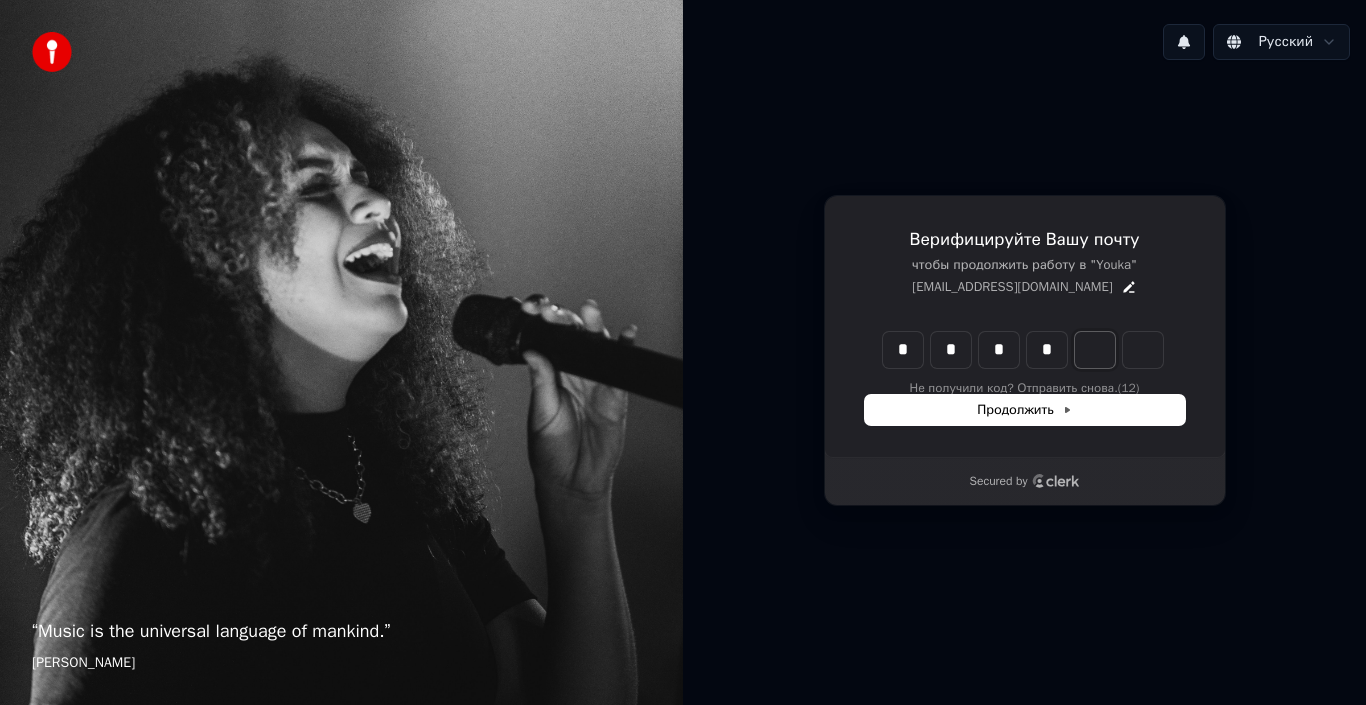 type on "****" 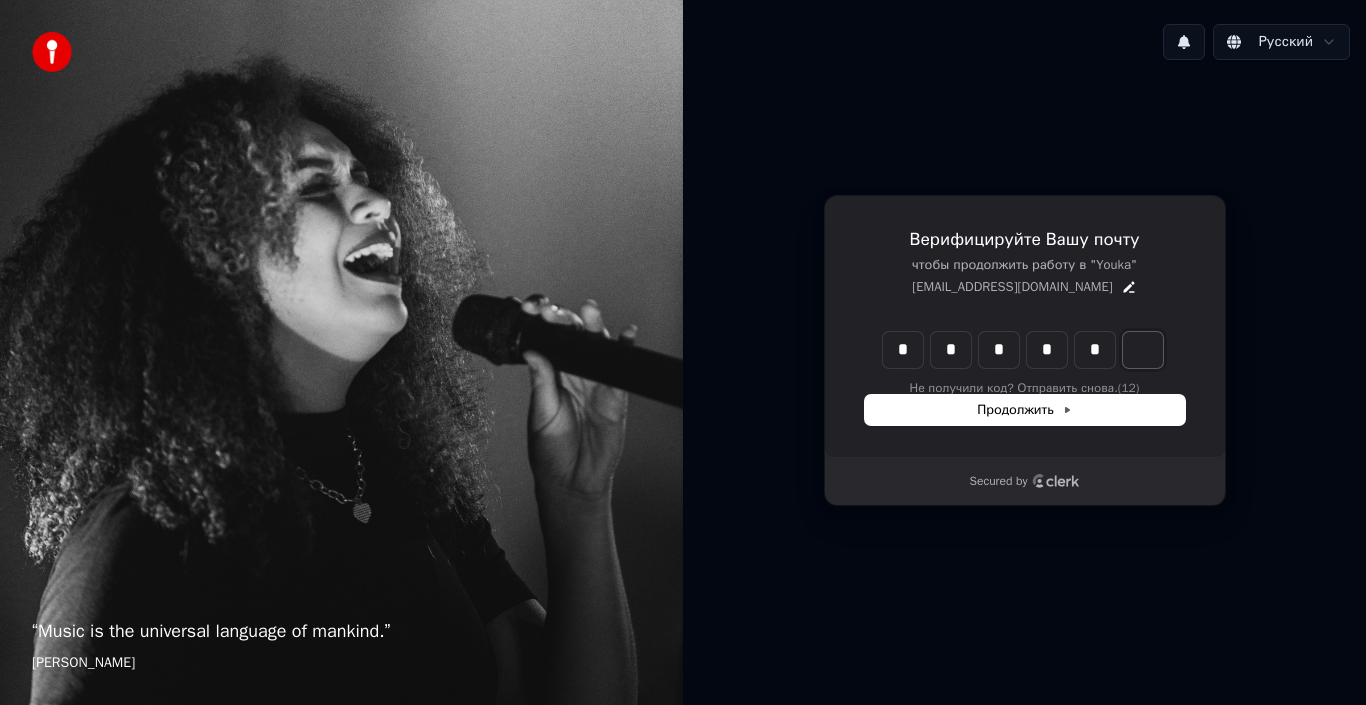 type on "******" 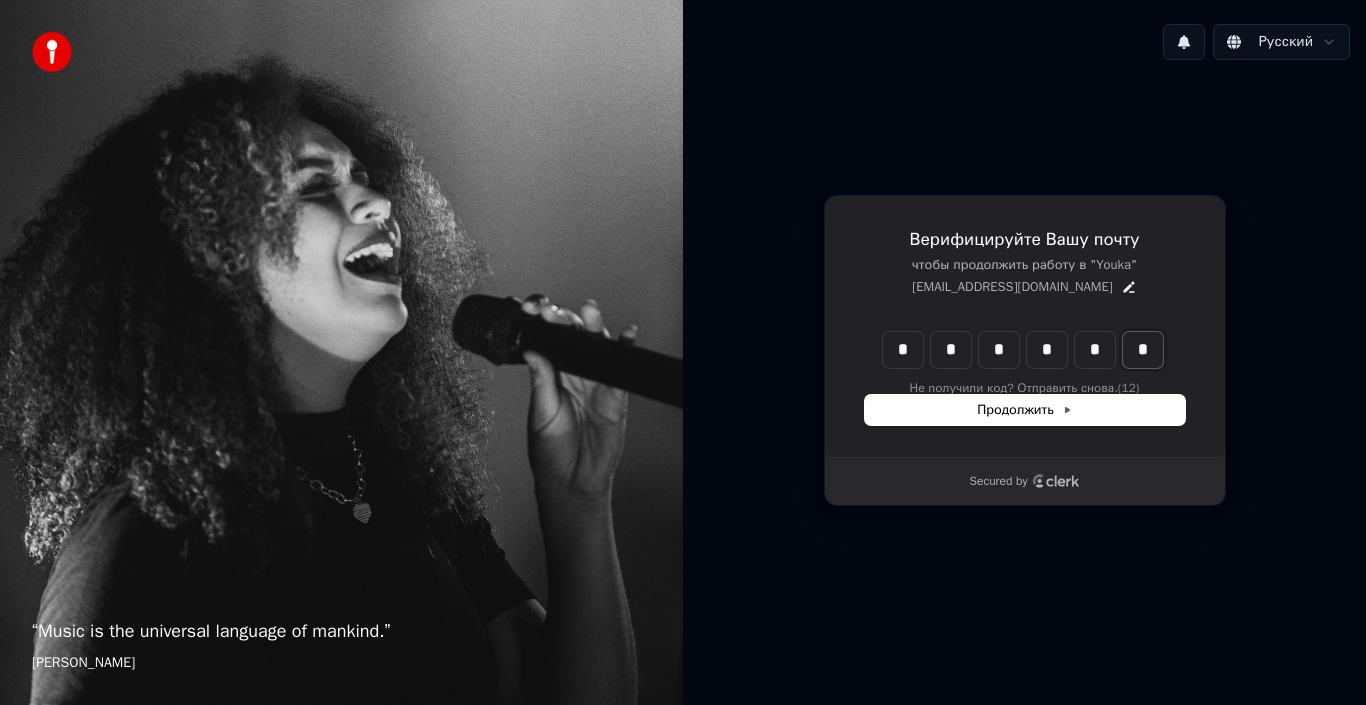 type on "*" 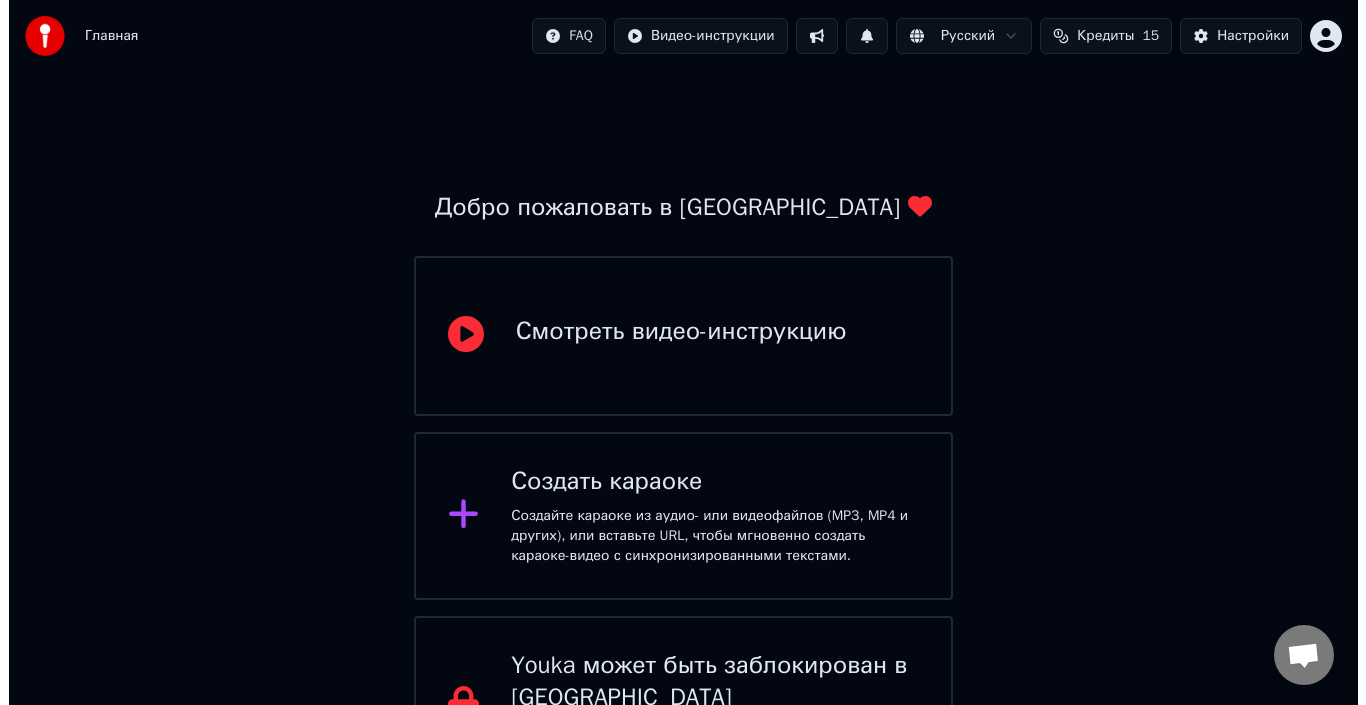 scroll, scrollTop: 91, scrollLeft: 0, axis: vertical 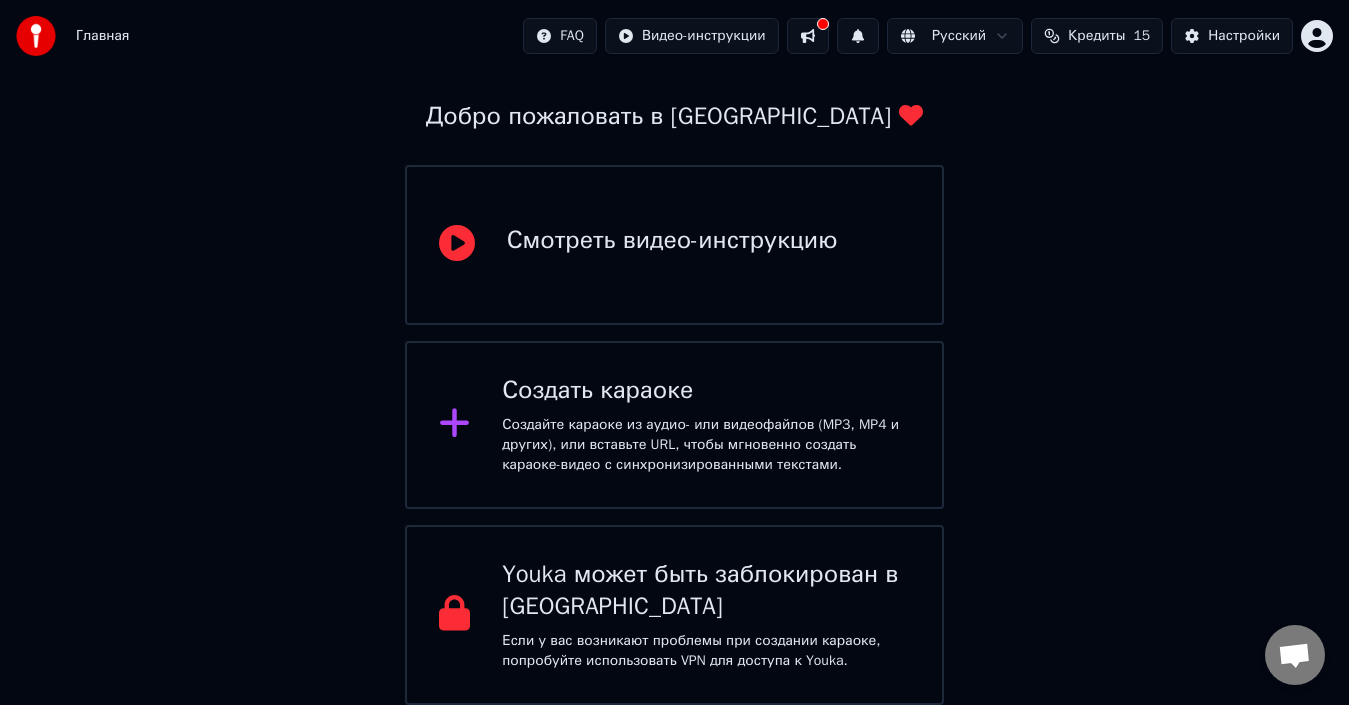 click on "Создать караоке" at bounding box center (706, 391) 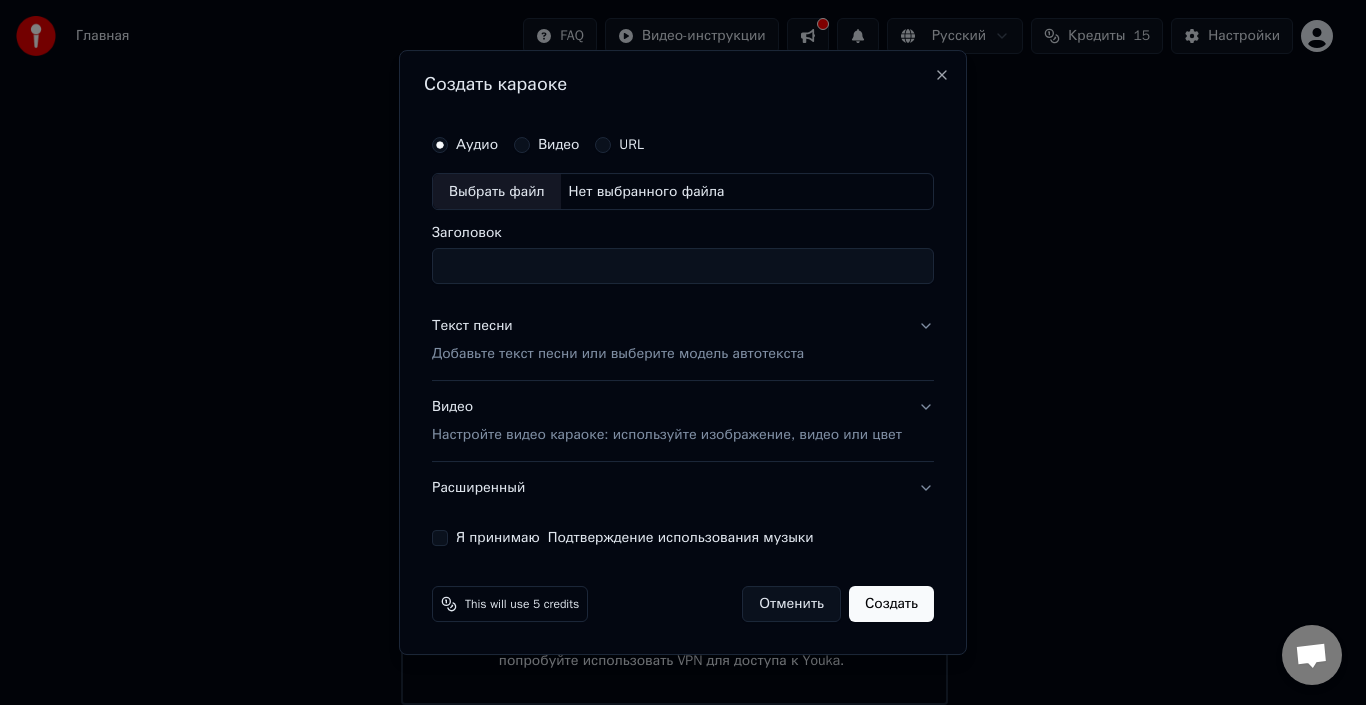 click on "Текст песни Добавьте текст песни или выберите модель автотекста" at bounding box center [683, 341] 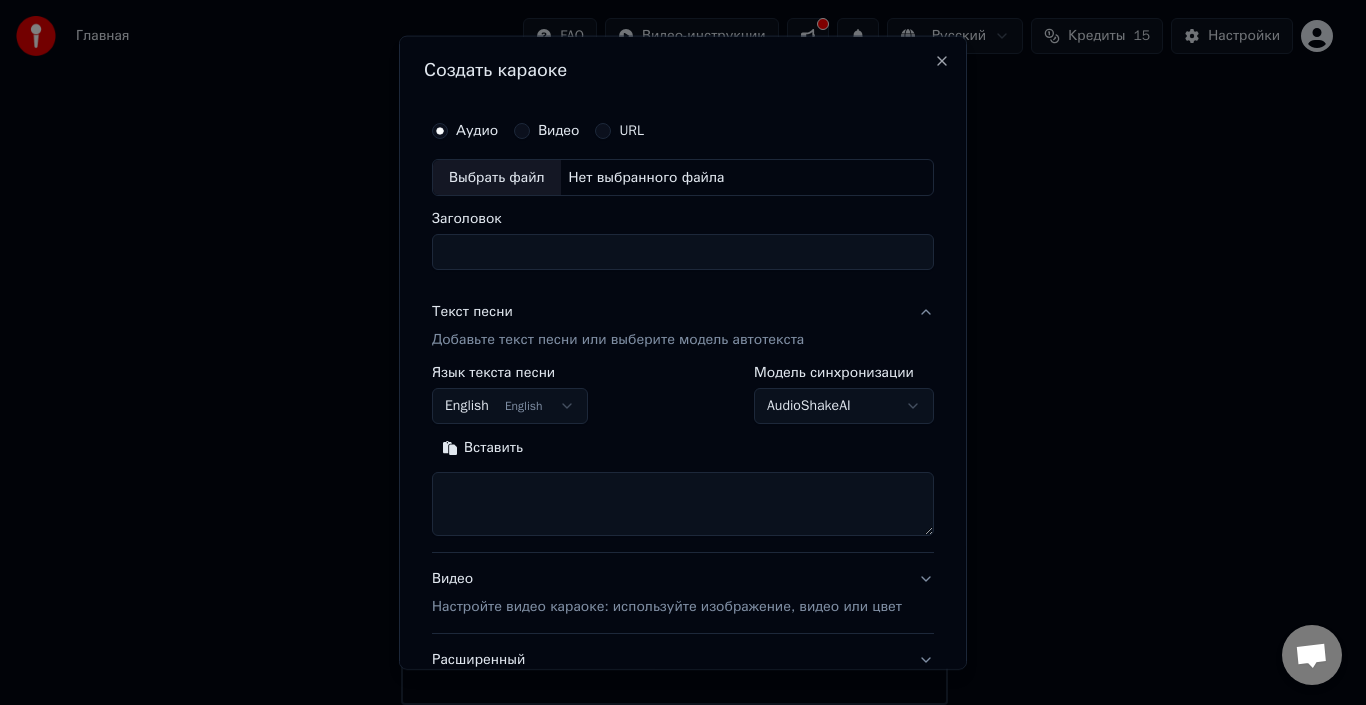click on "English English" at bounding box center (510, 406) 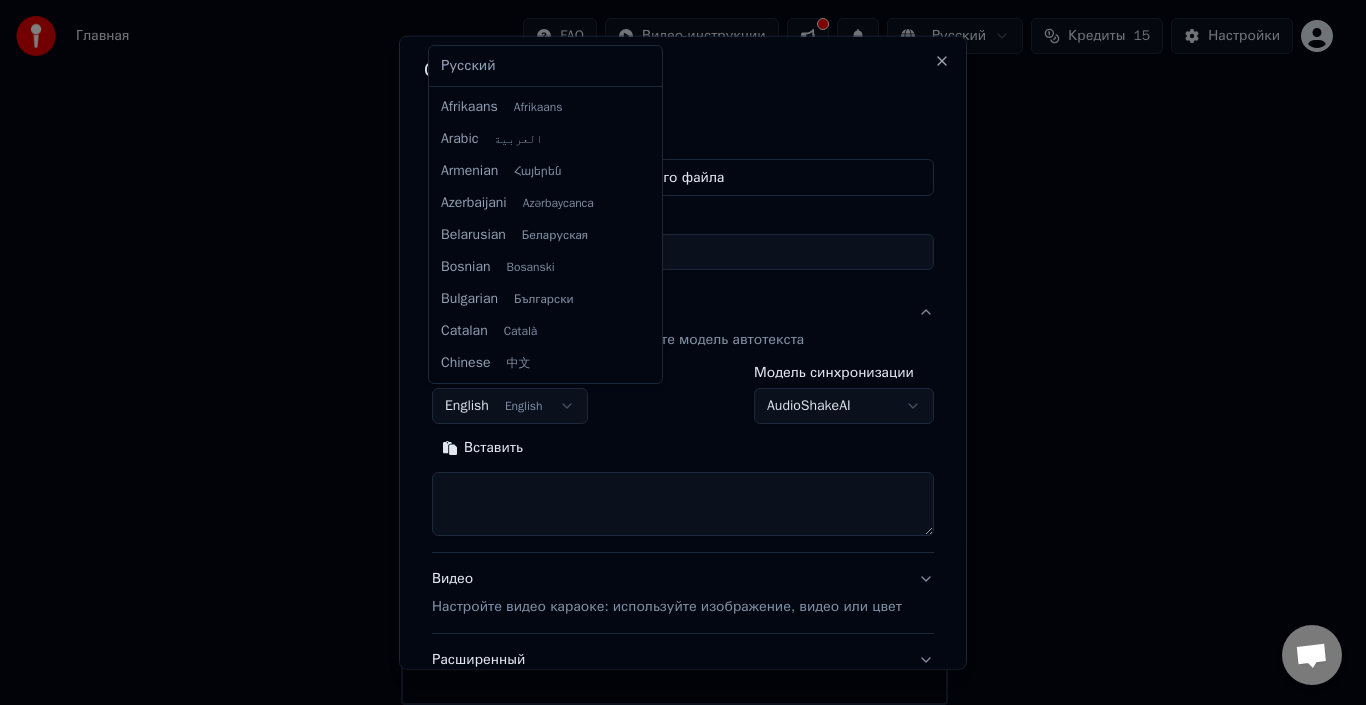 scroll, scrollTop: 160, scrollLeft: 0, axis: vertical 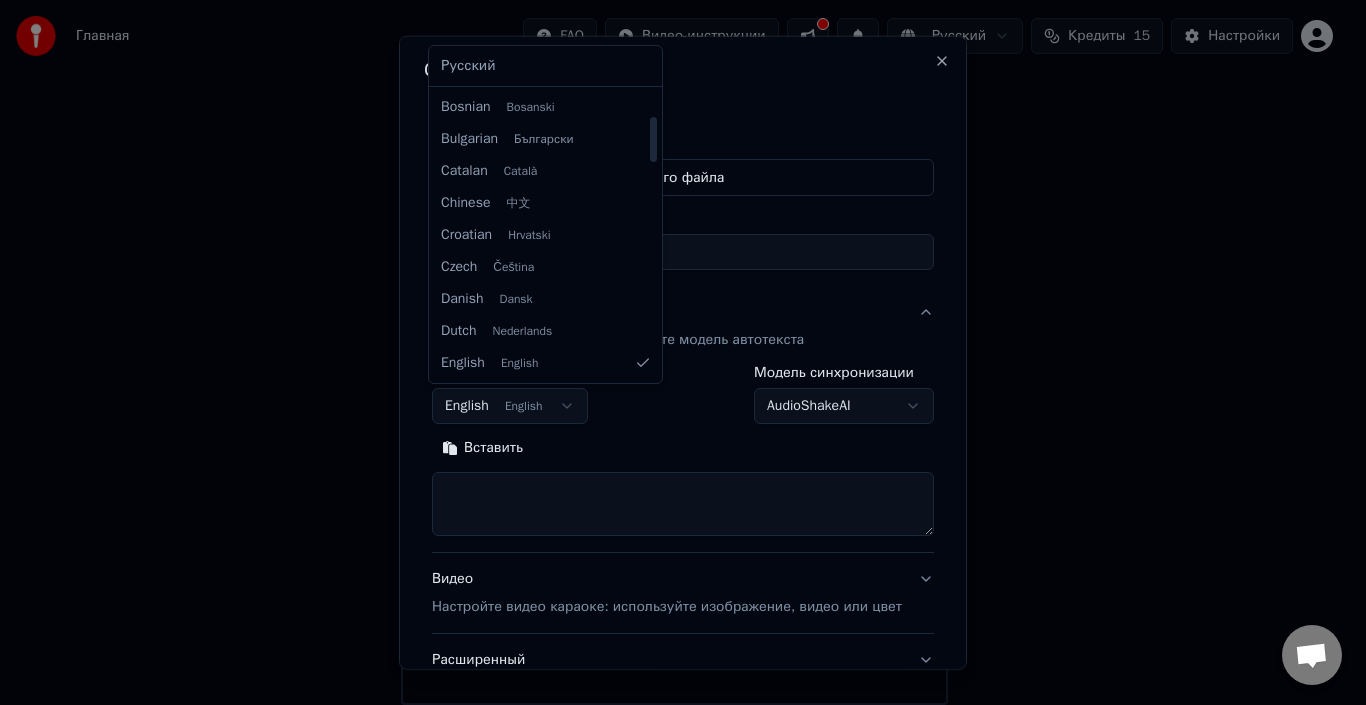 select on "**" 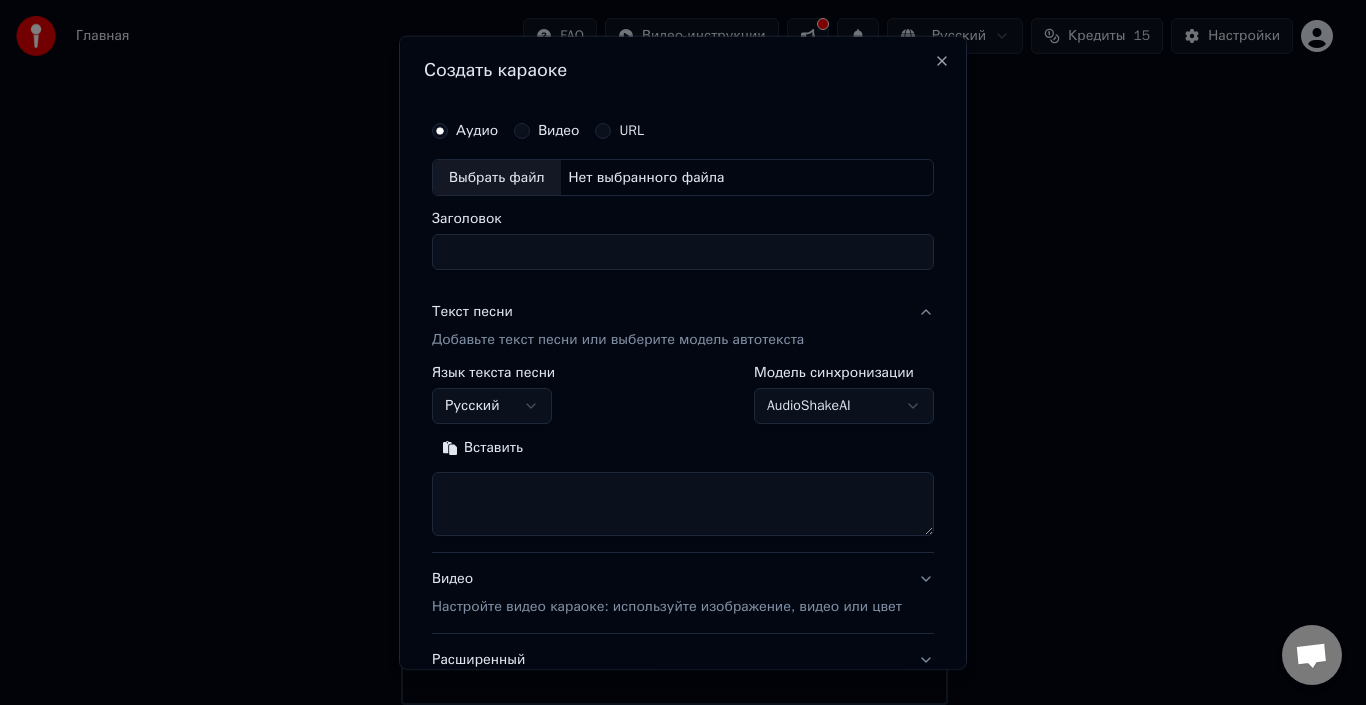 scroll, scrollTop: 157, scrollLeft: 0, axis: vertical 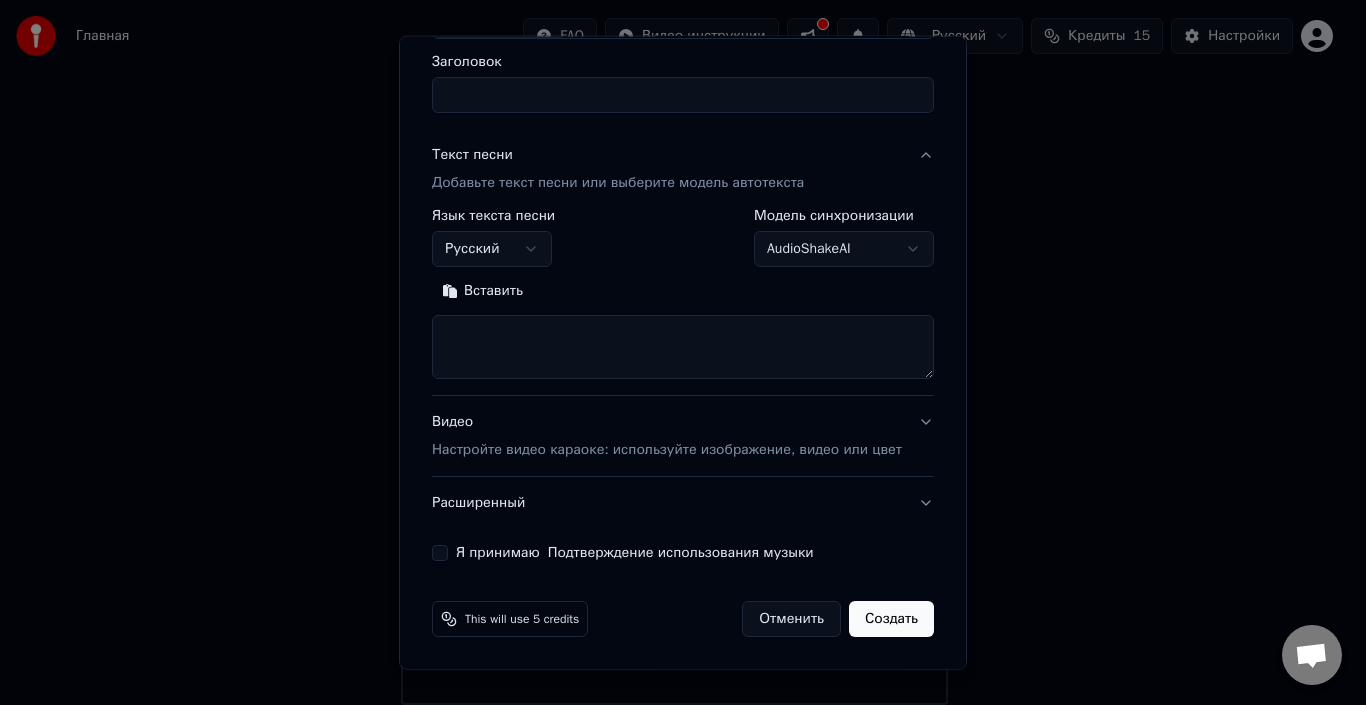 click on "Видео Настройте видео караоке: используйте изображение, видео или цвет" at bounding box center [683, 436] 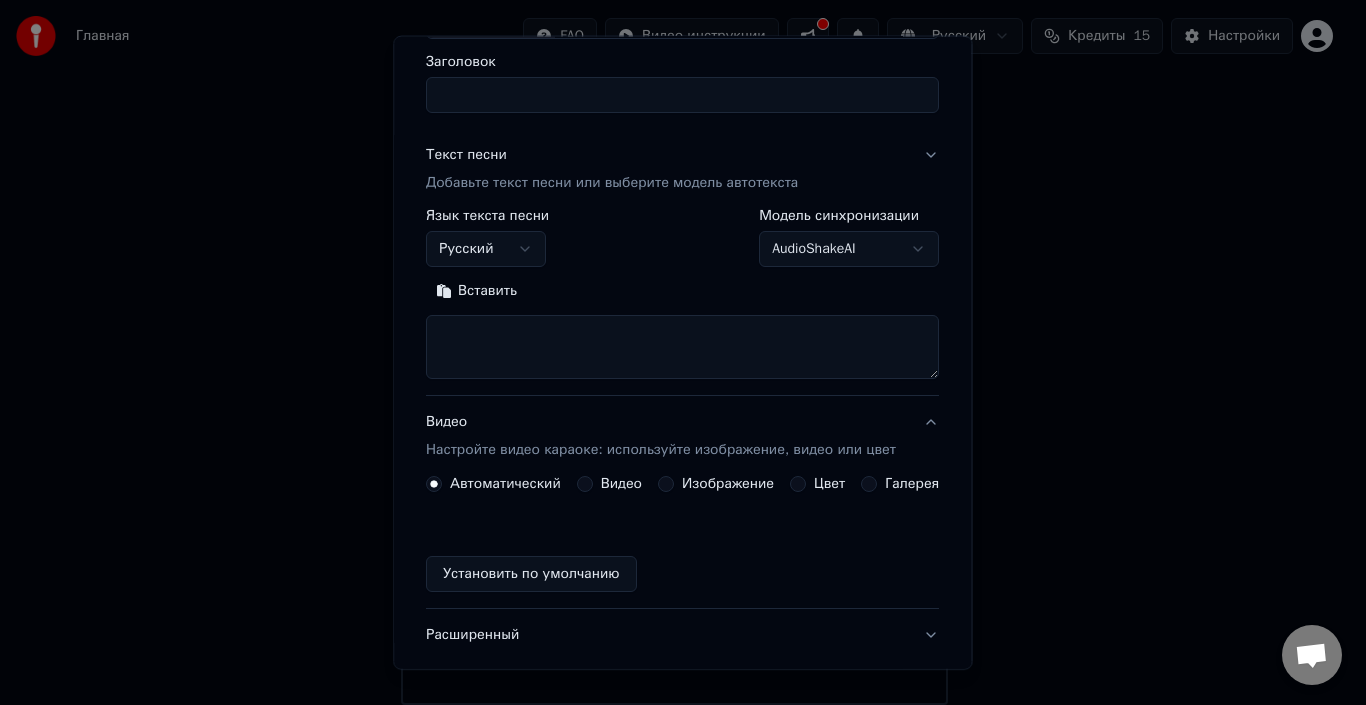 scroll, scrollTop: 103, scrollLeft: 0, axis: vertical 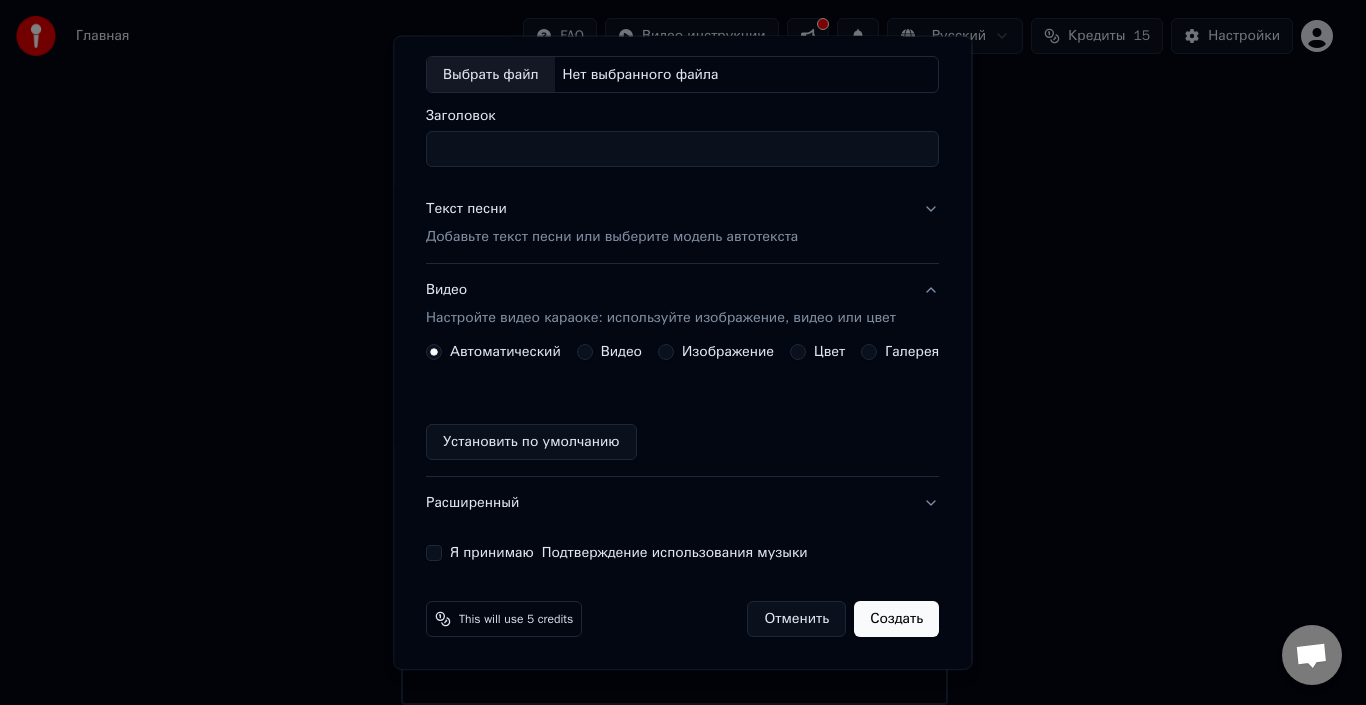 click on "Видео Настройте видео караоке: используйте изображение, видео или цвет" at bounding box center (682, 304) 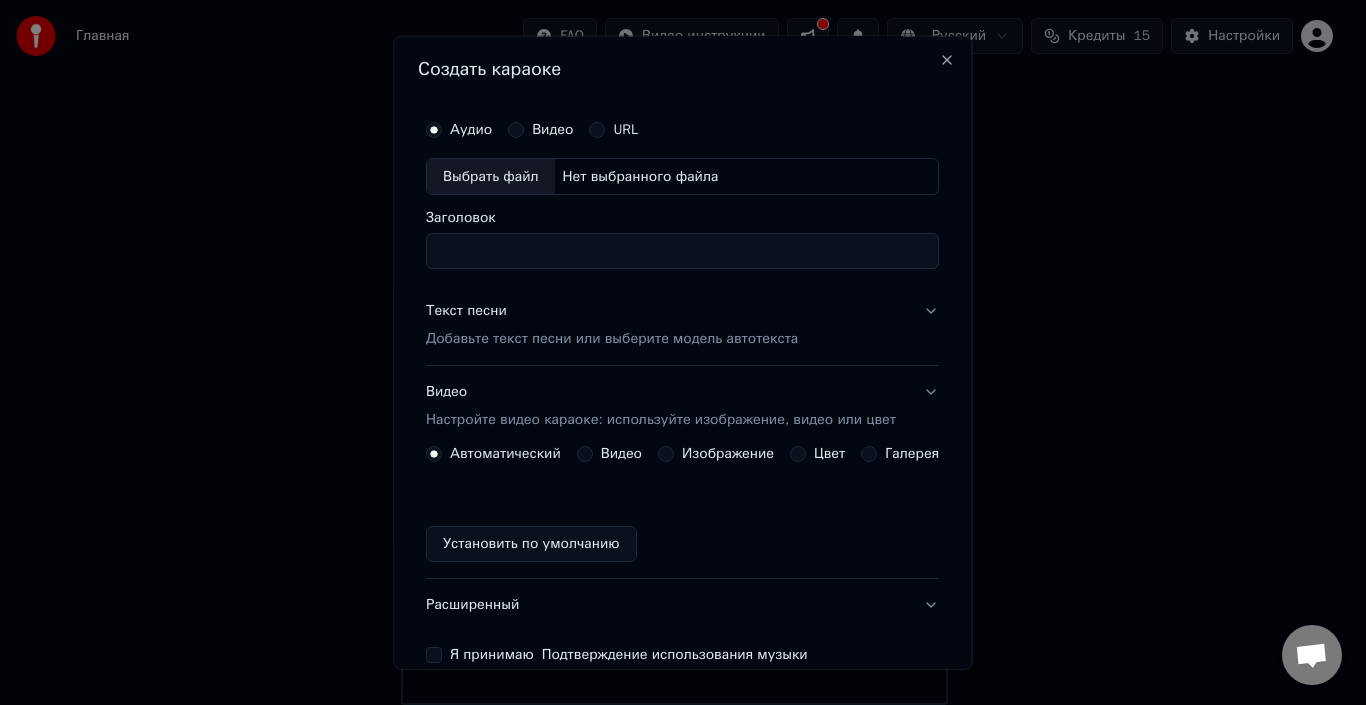 scroll, scrollTop: 0, scrollLeft: 0, axis: both 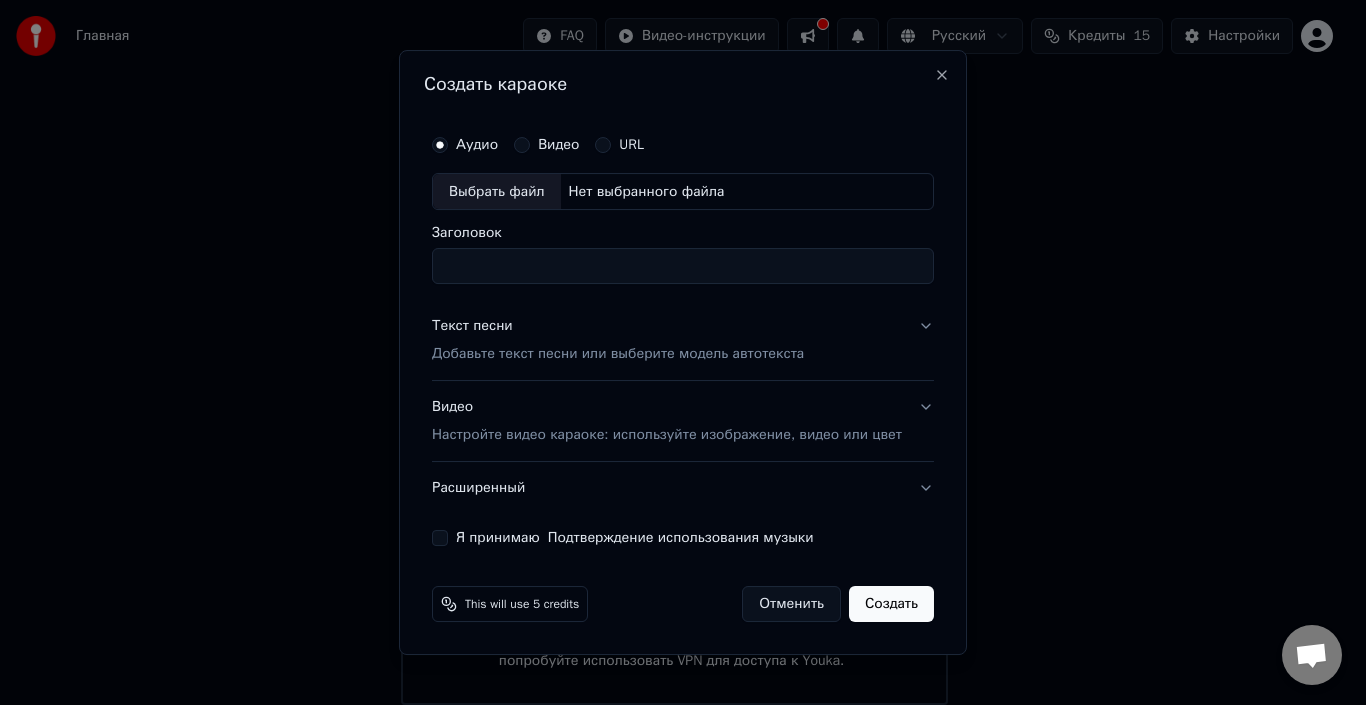 click on "Расширенный" at bounding box center (683, 488) 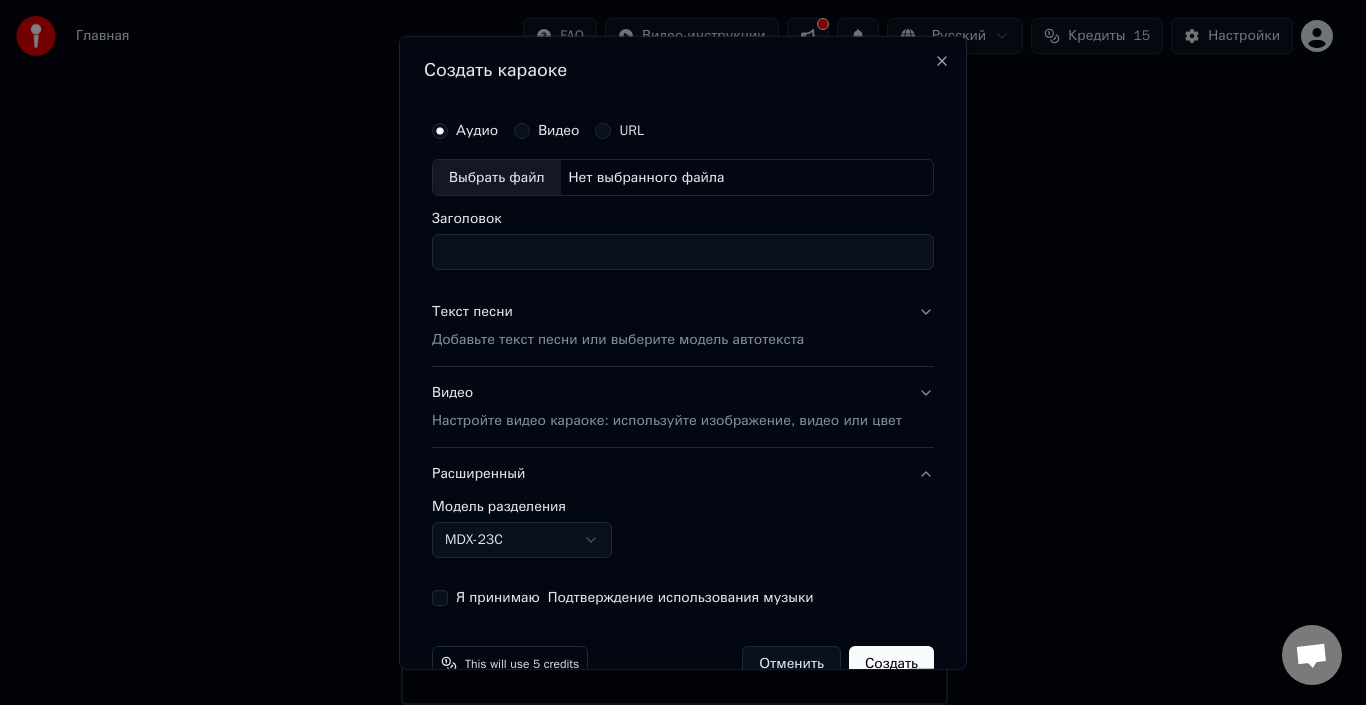 click on "Расширенный" at bounding box center (683, 474) 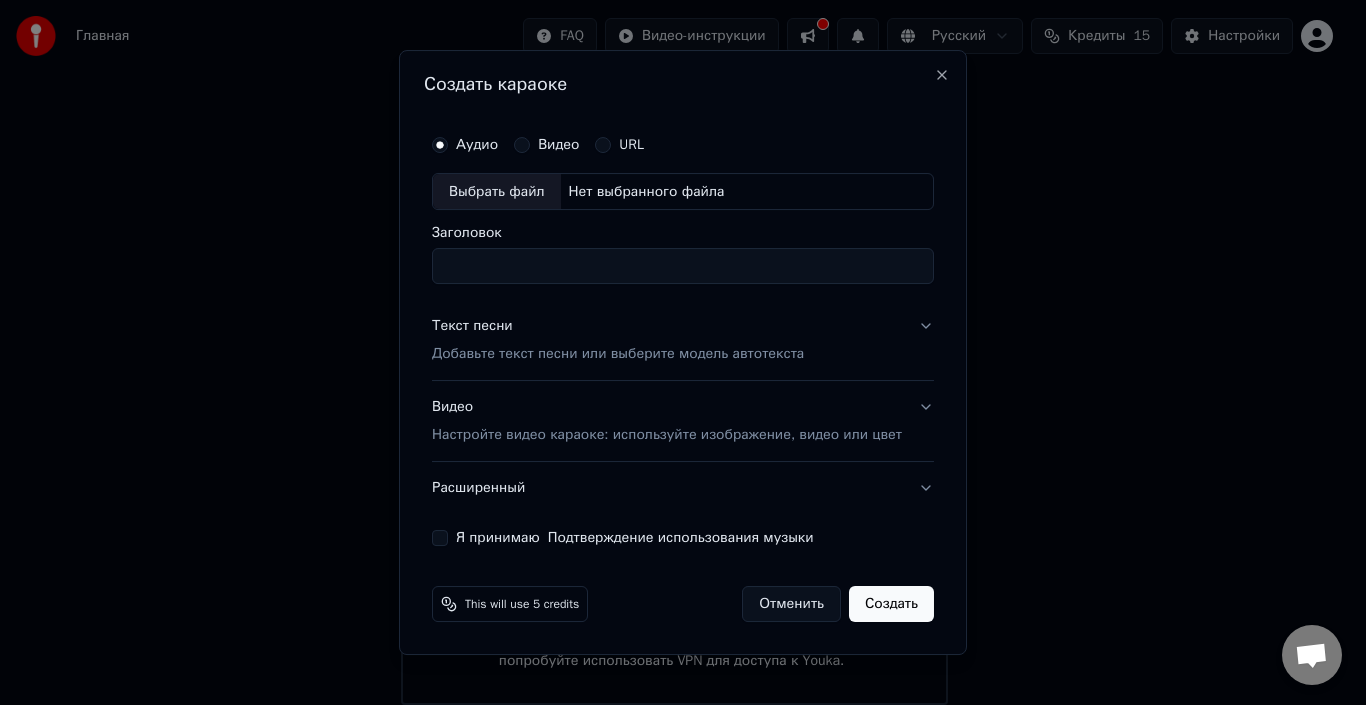 click on "Я принимаю   Подтверждение использования музыки" at bounding box center [440, 538] 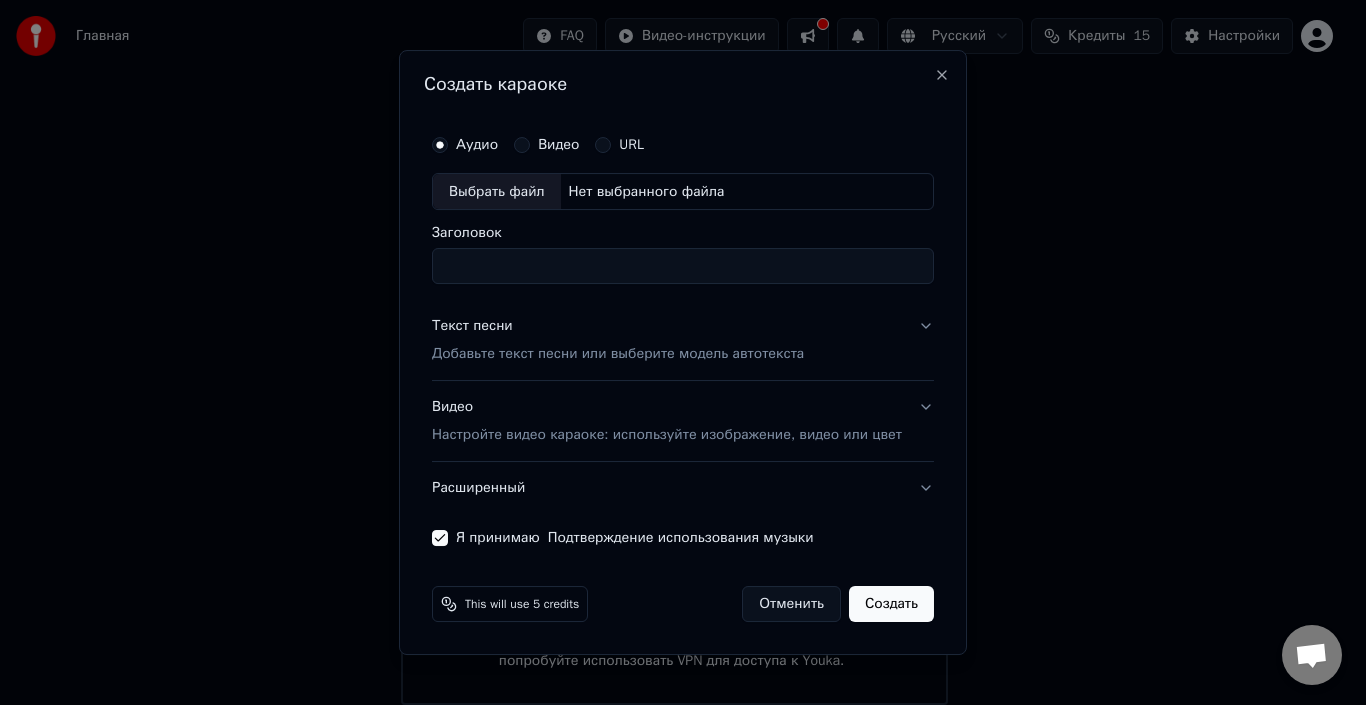 click on "Заголовок" at bounding box center [683, 267] 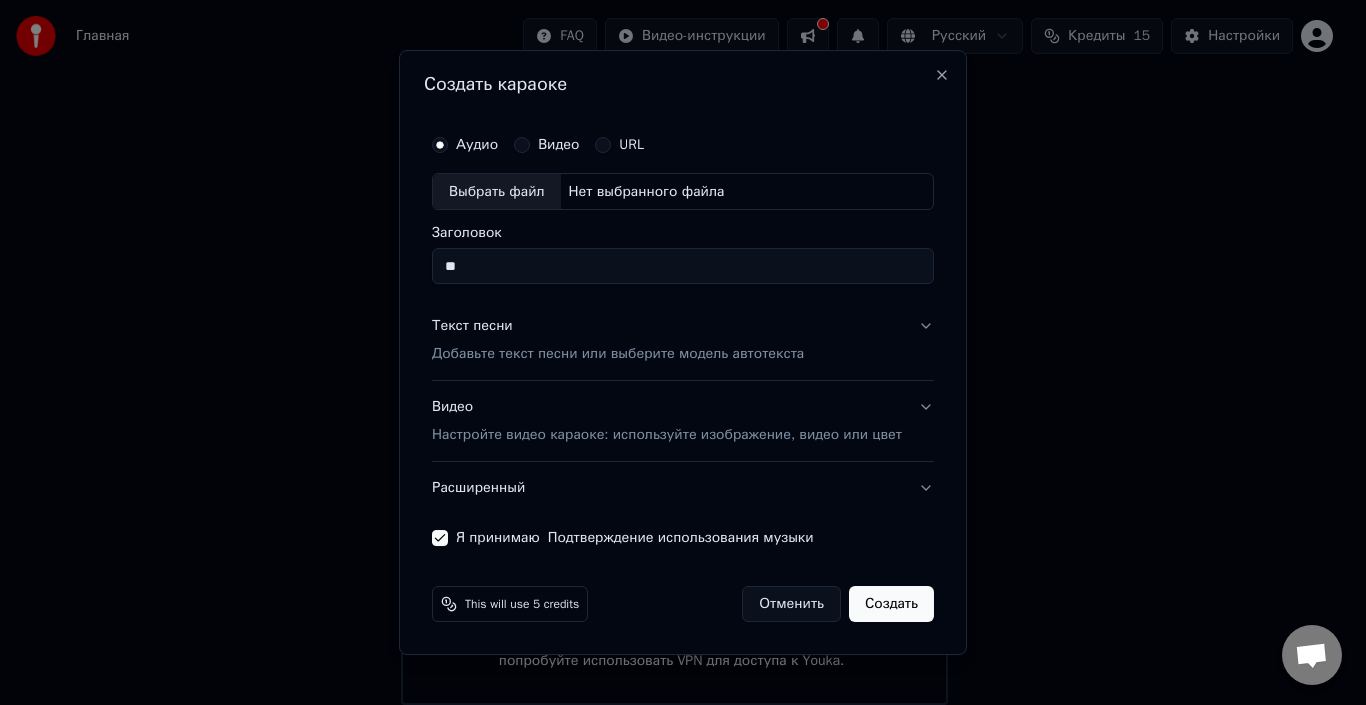 type on "*" 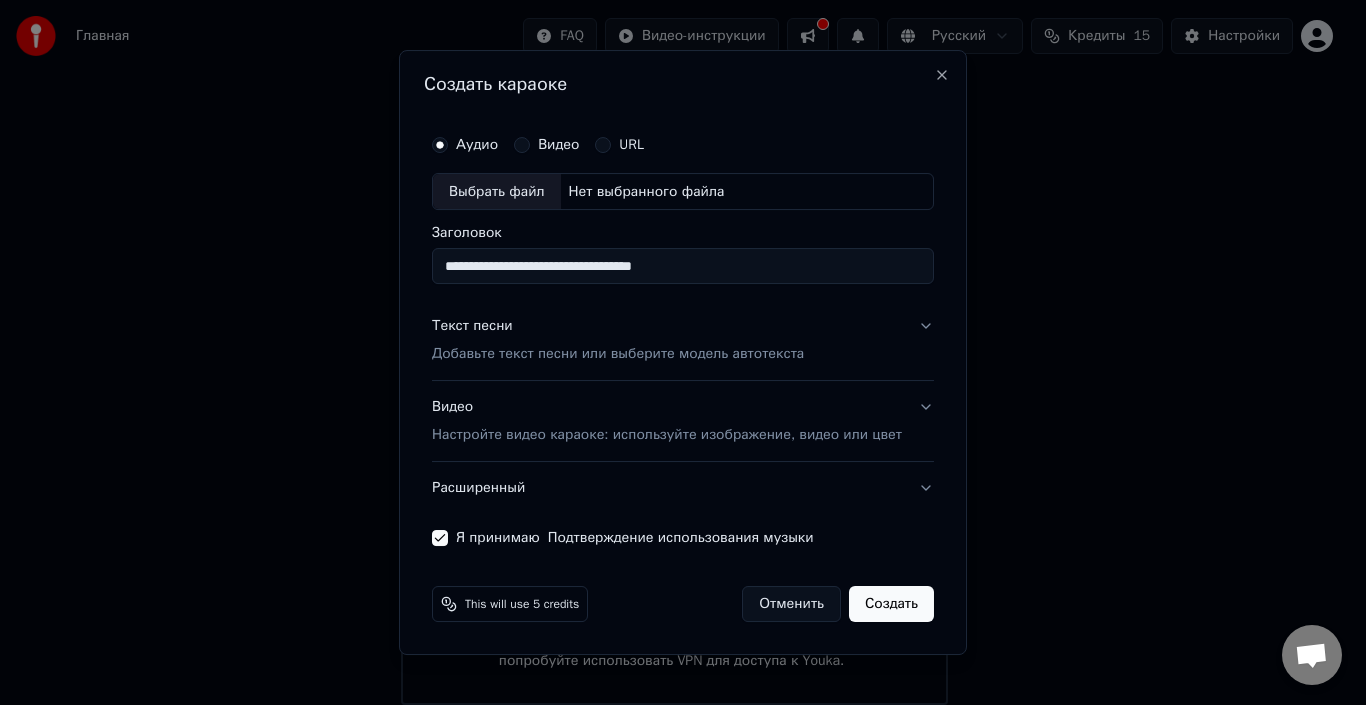 drag, startPoint x: 744, startPoint y: 275, endPoint x: 579, endPoint y: 274, distance: 165.00304 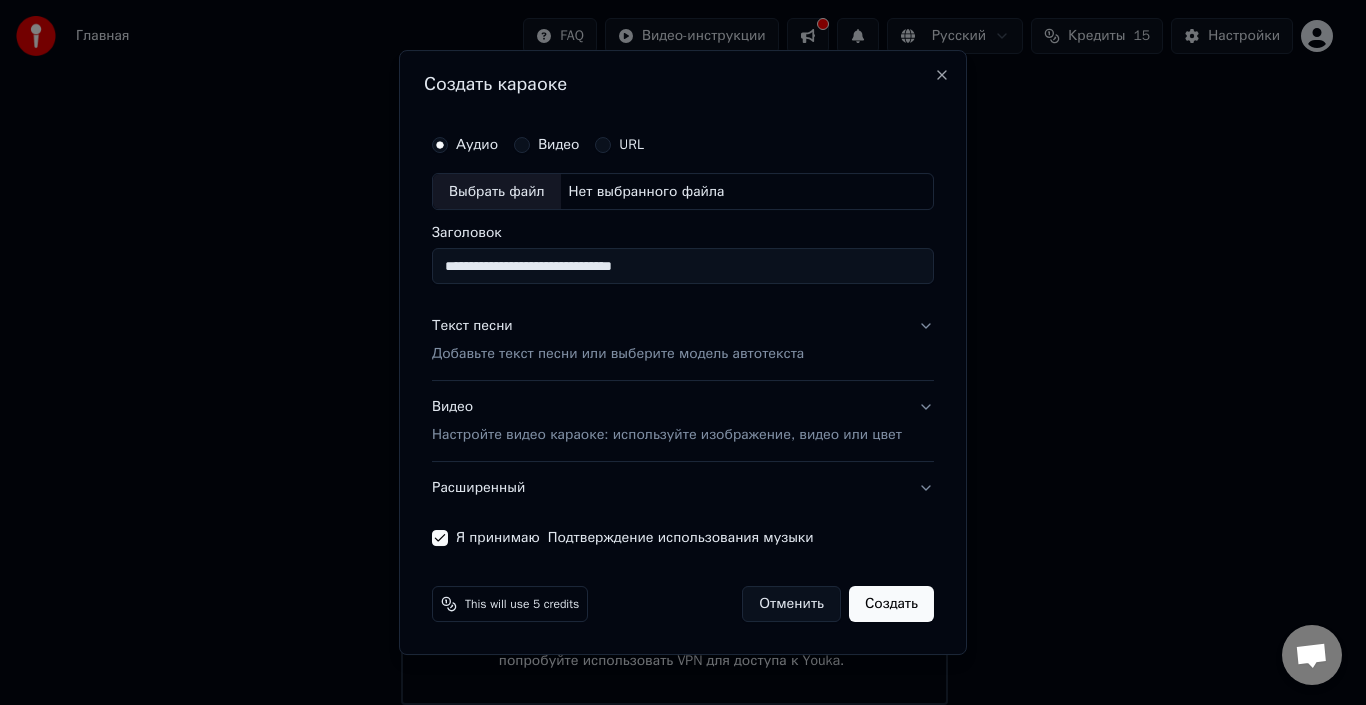 type on "**********" 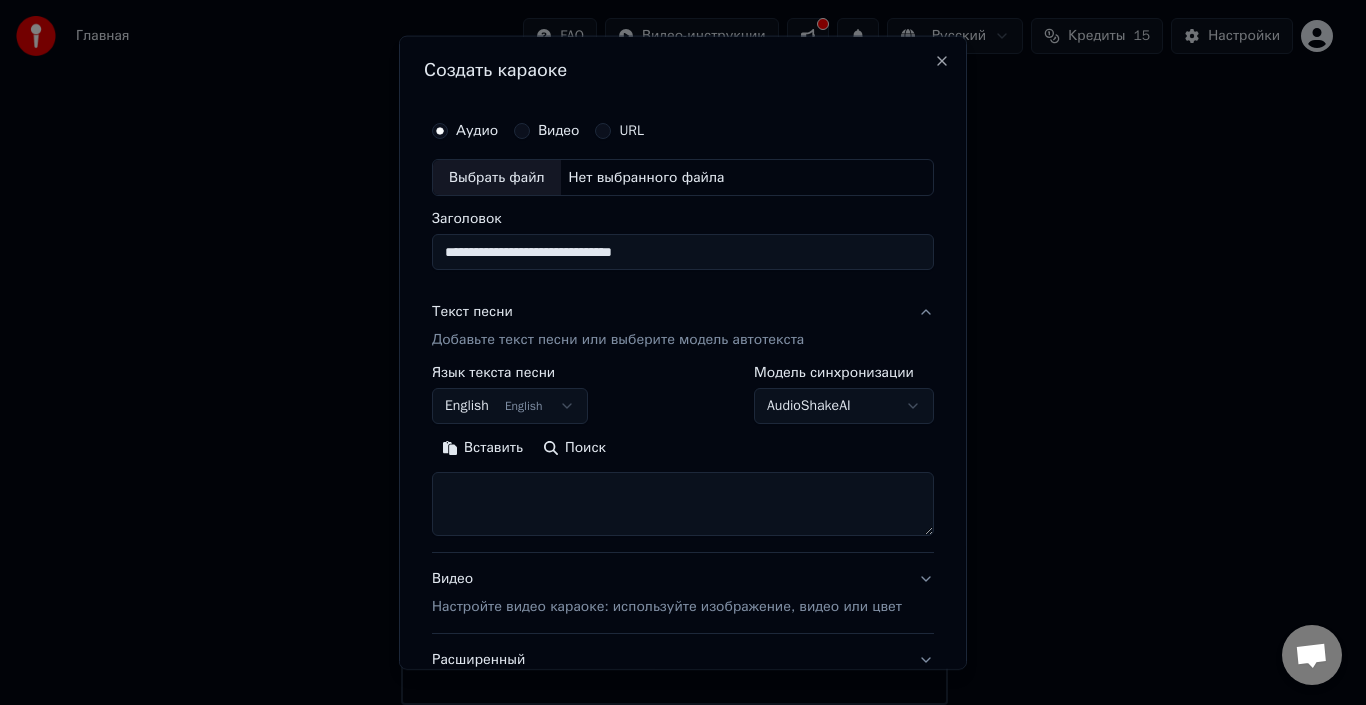 click at bounding box center (683, 504) 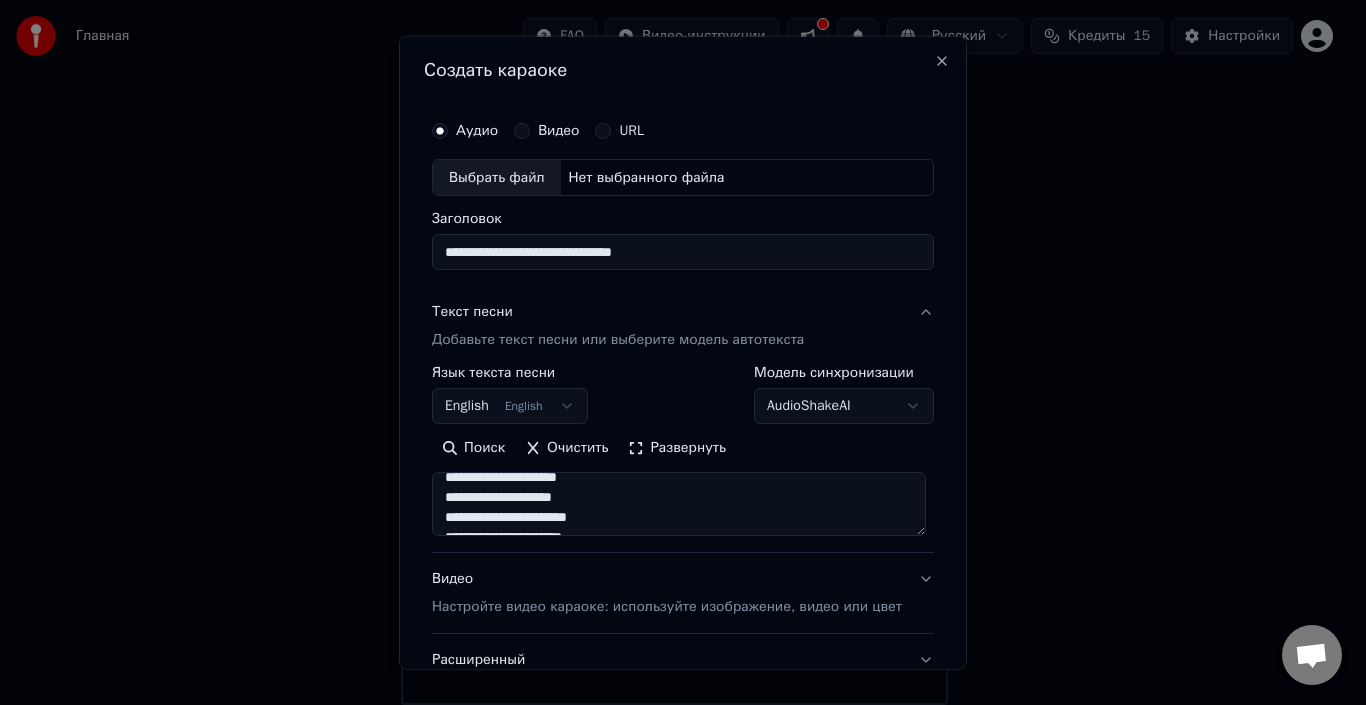 scroll, scrollTop: 0, scrollLeft: 0, axis: both 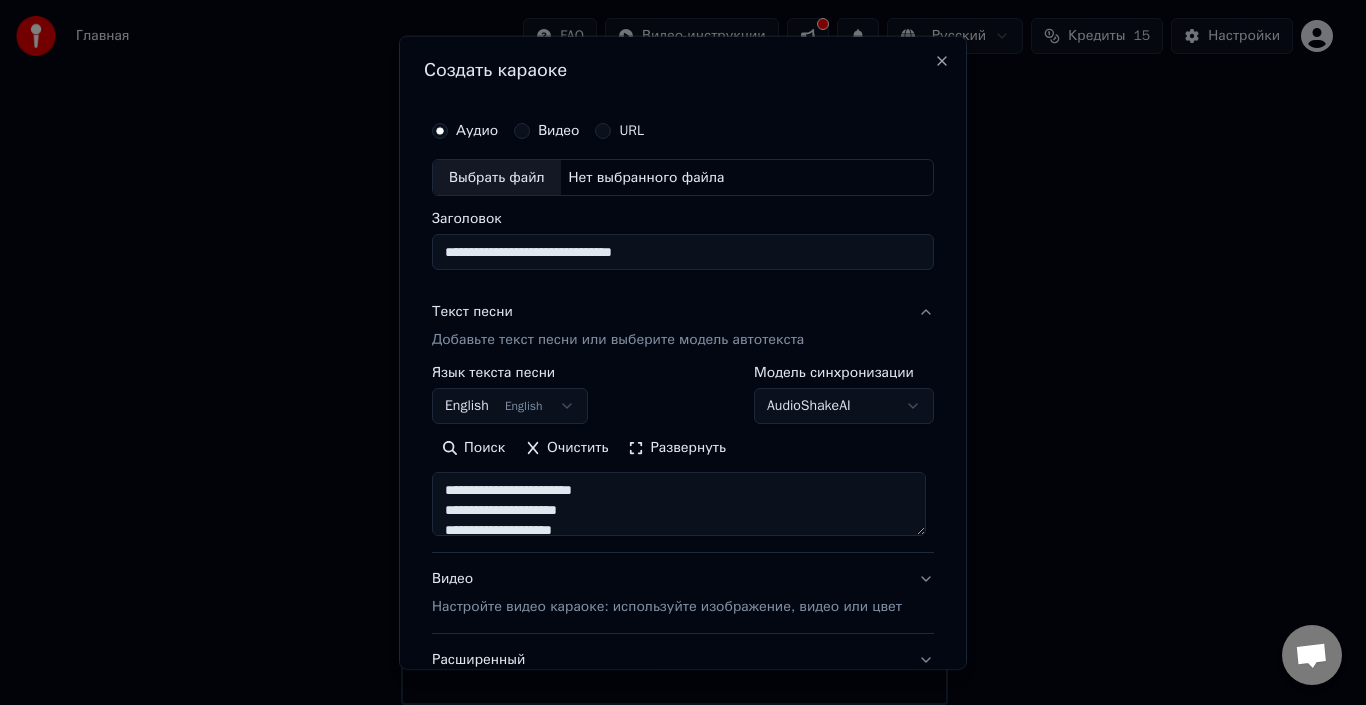 type on "**********" 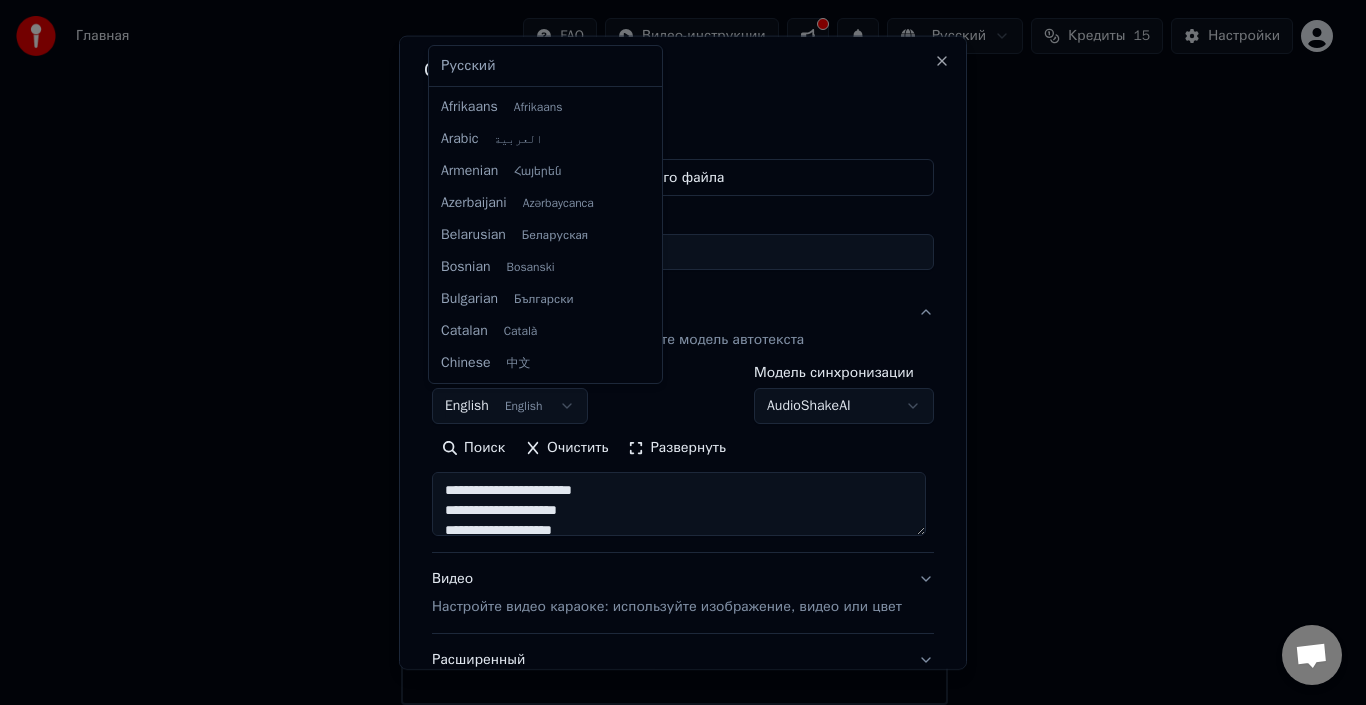 scroll, scrollTop: 160, scrollLeft: 0, axis: vertical 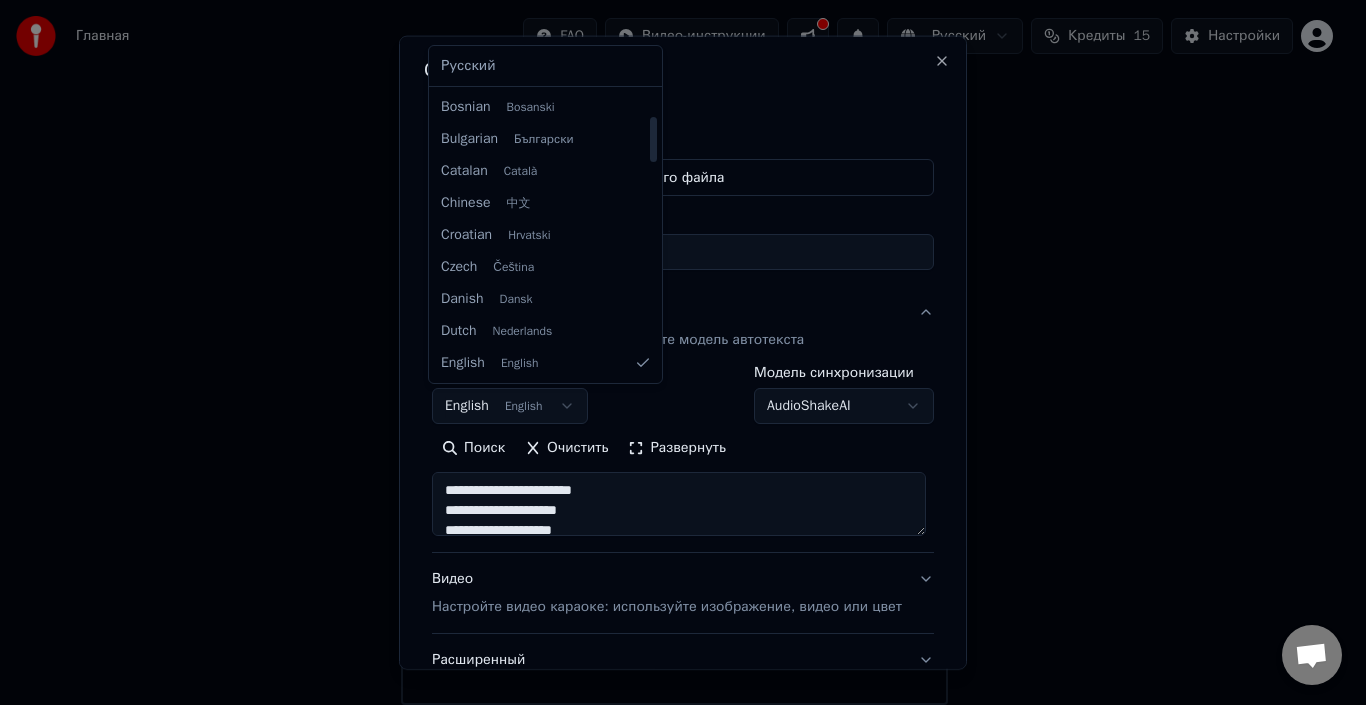 select on "**" 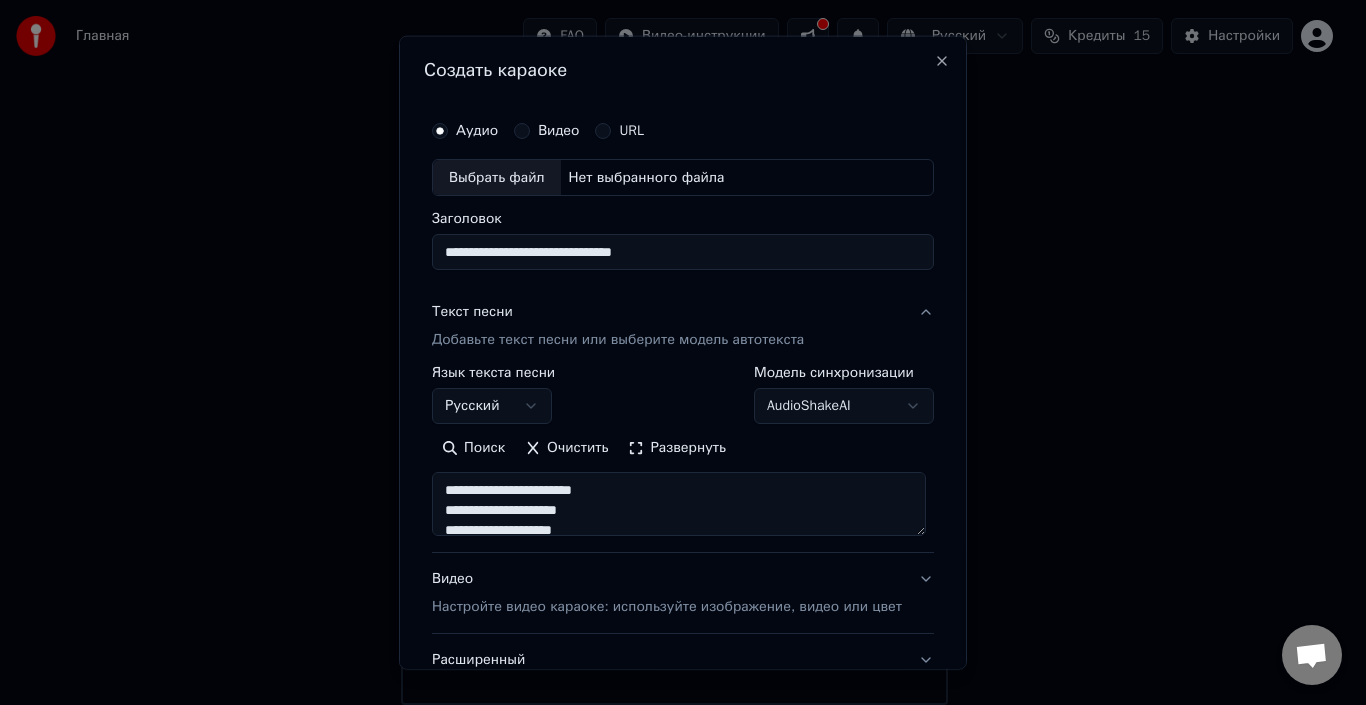 click on "**********" at bounding box center (674, 307) 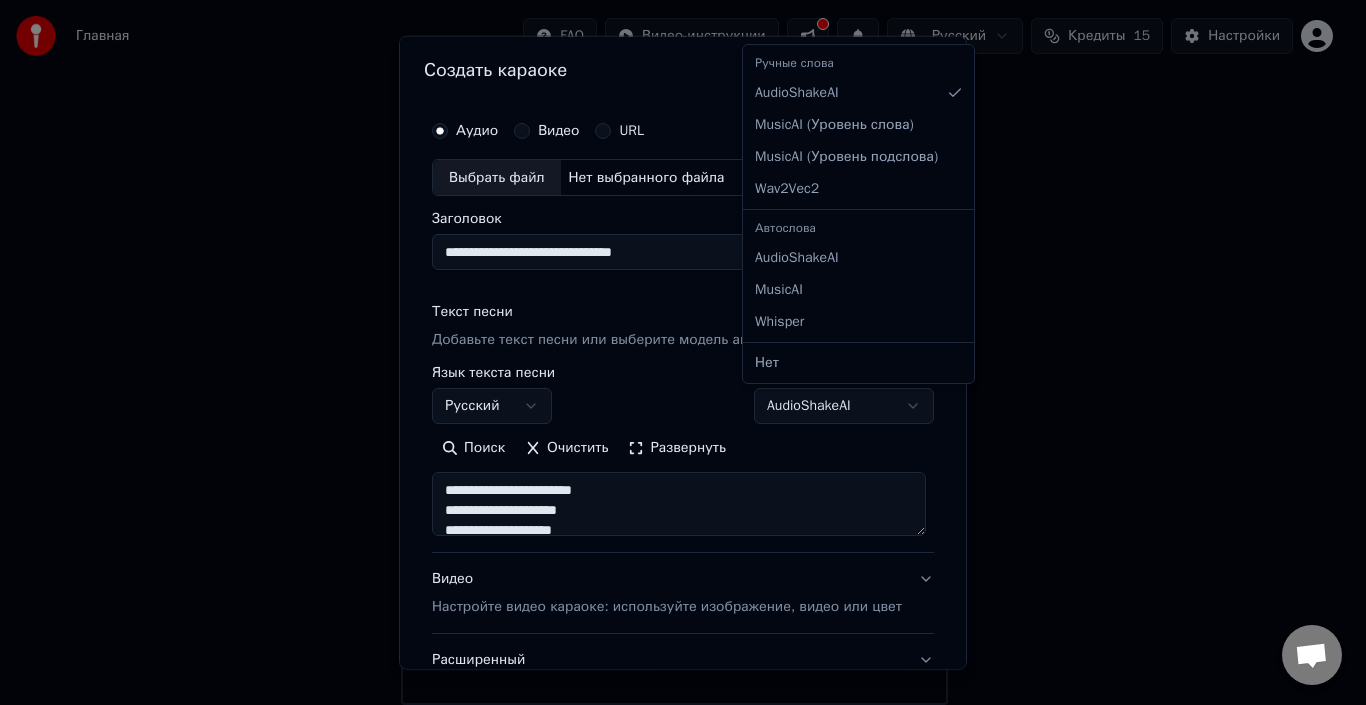 click on "**********" at bounding box center (674, 307) 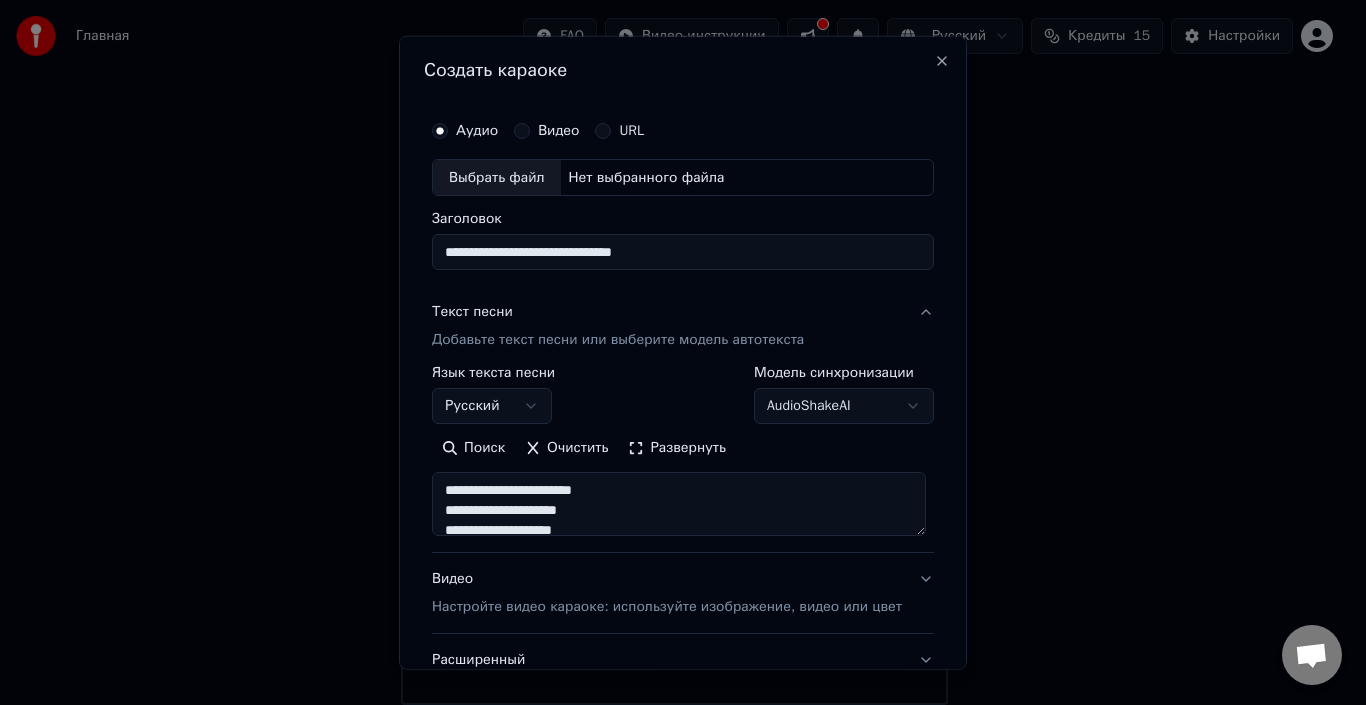 click on "Выбрать файл" at bounding box center (497, 177) 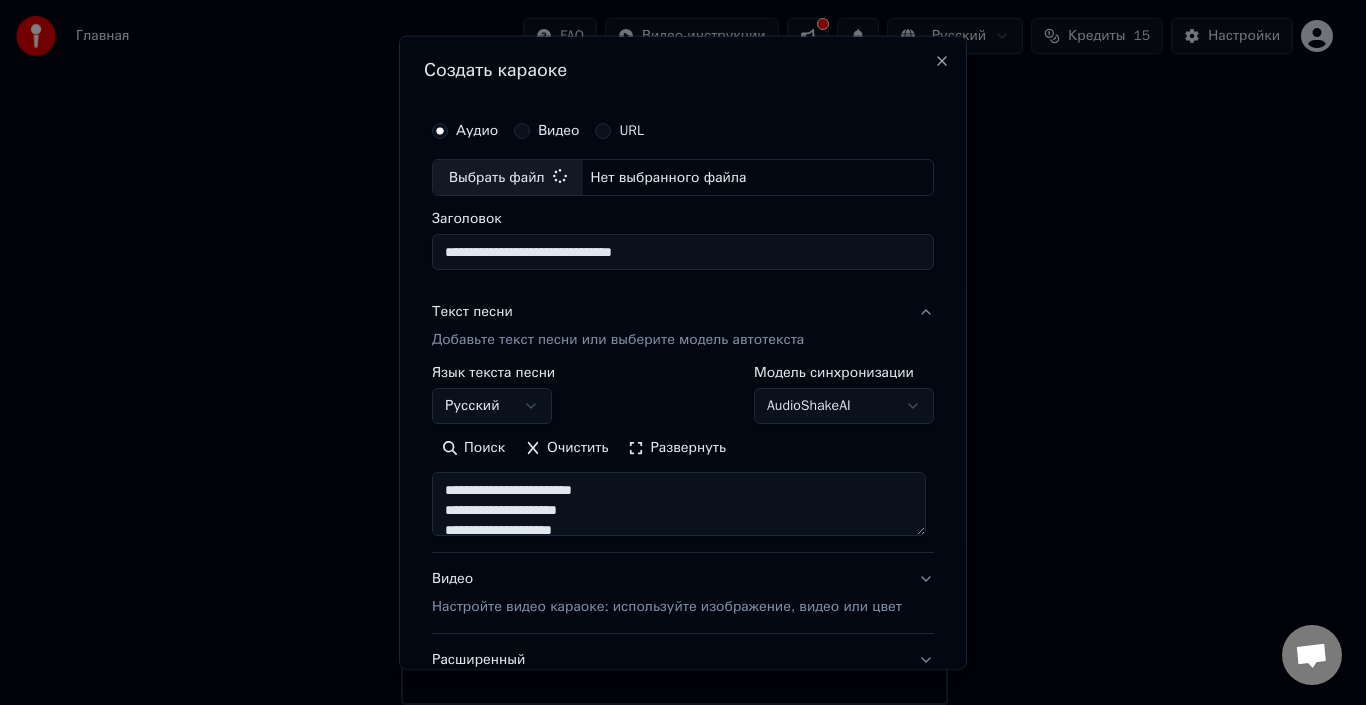 type on "**********" 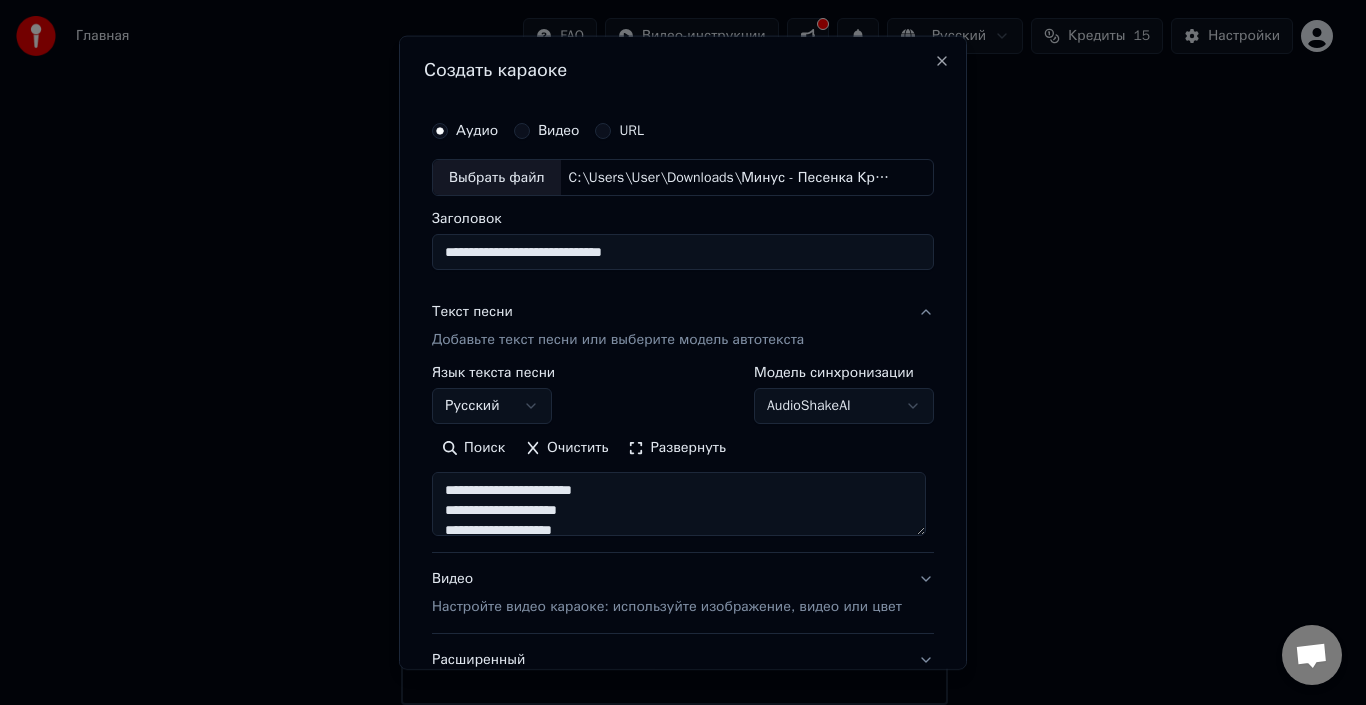 scroll, scrollTop: 157, scrollLeft: 0, axis: vertical 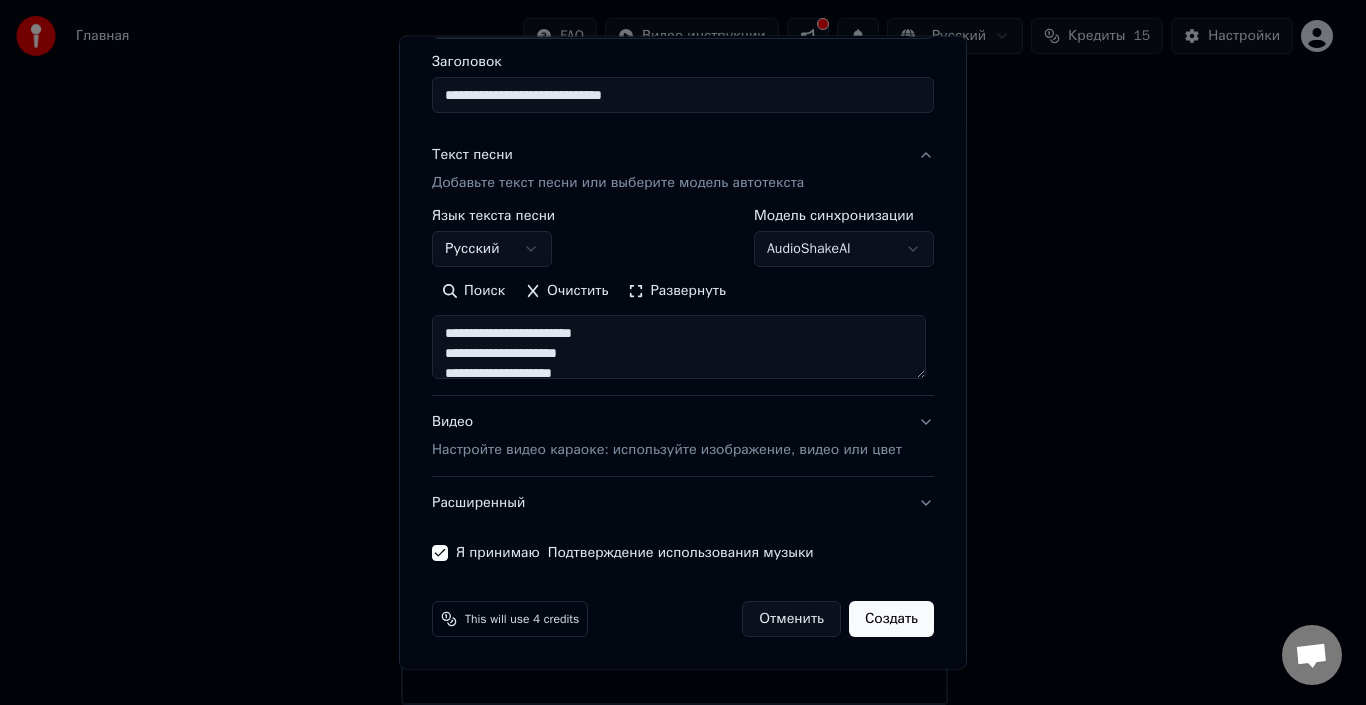 click on "Создать" at bounding box center (891, 619) 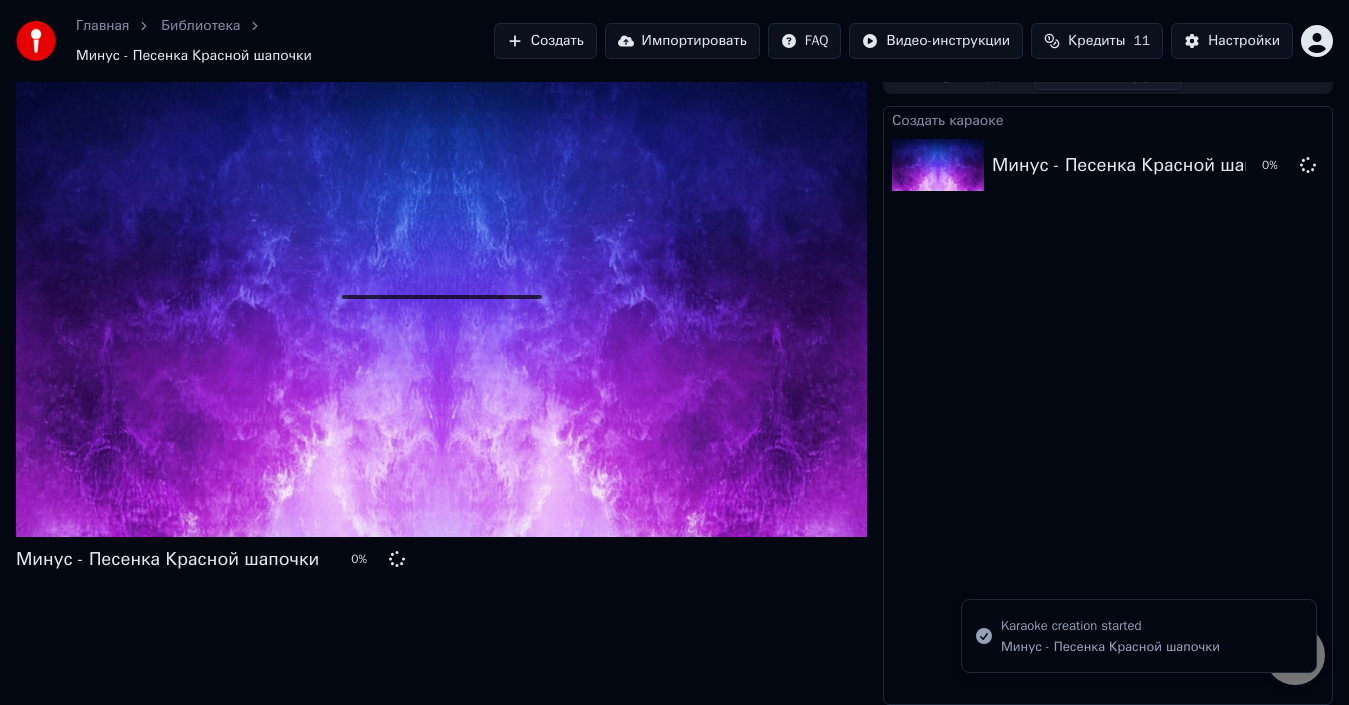scroll, scrollTop: 14, scrollLeft: 0, axis: vertical 